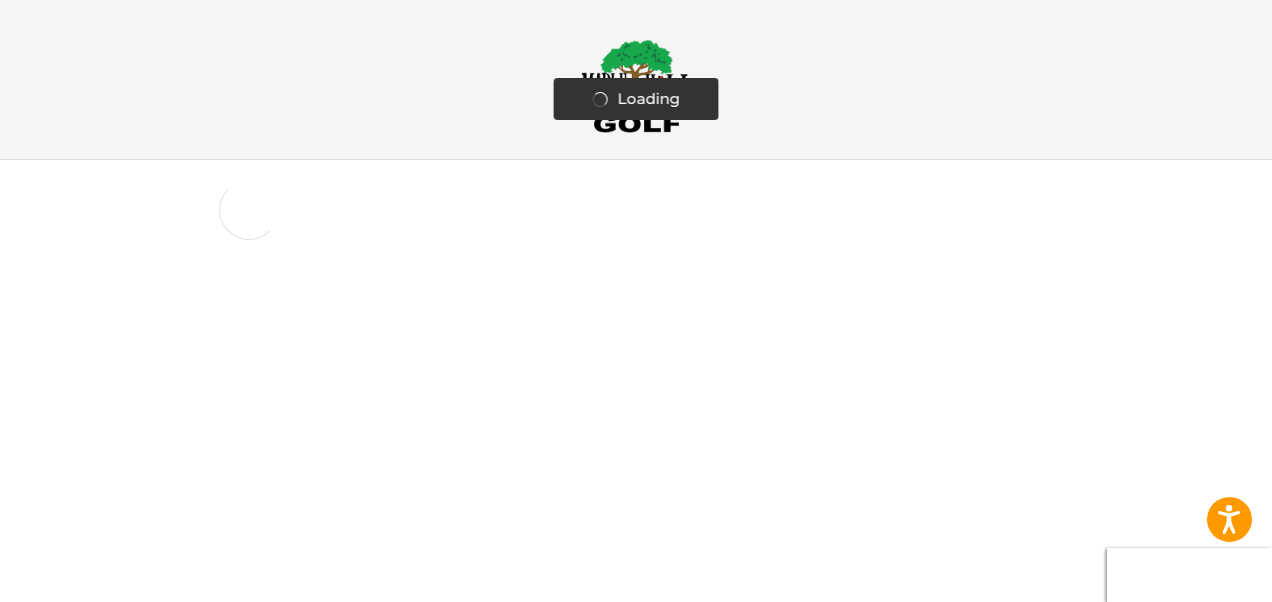 scroll, scrollTop: 0, scrollLeft: 0, axis: both 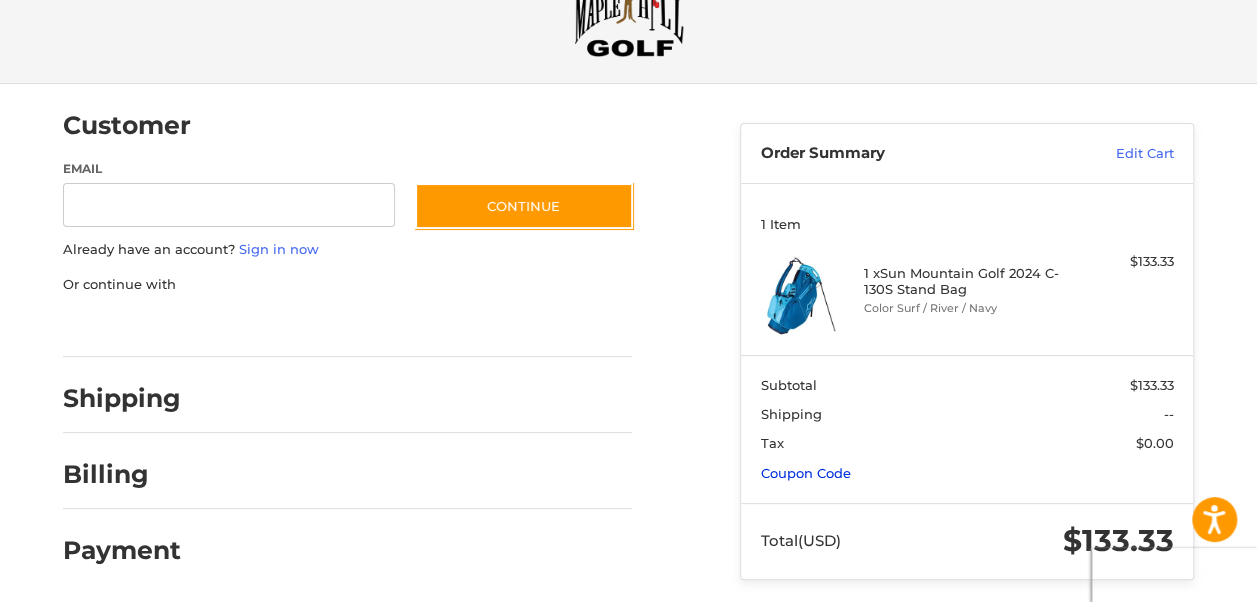 click on "Coupon Code" at bounding box center [806, 473] 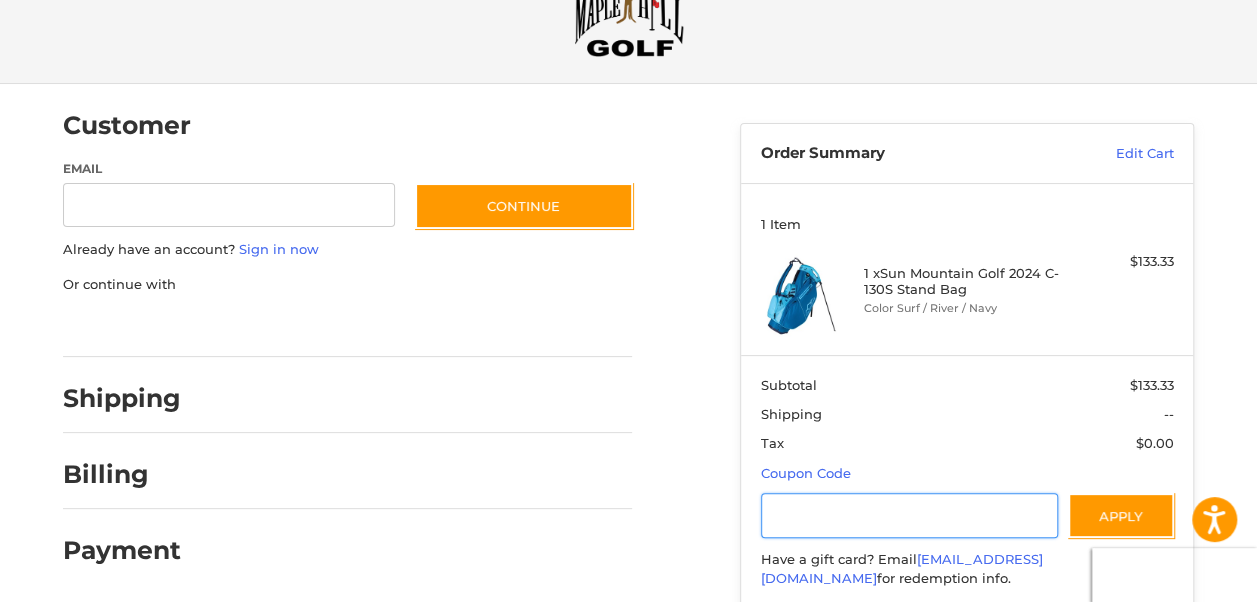 click at bounding box center (910, 515) 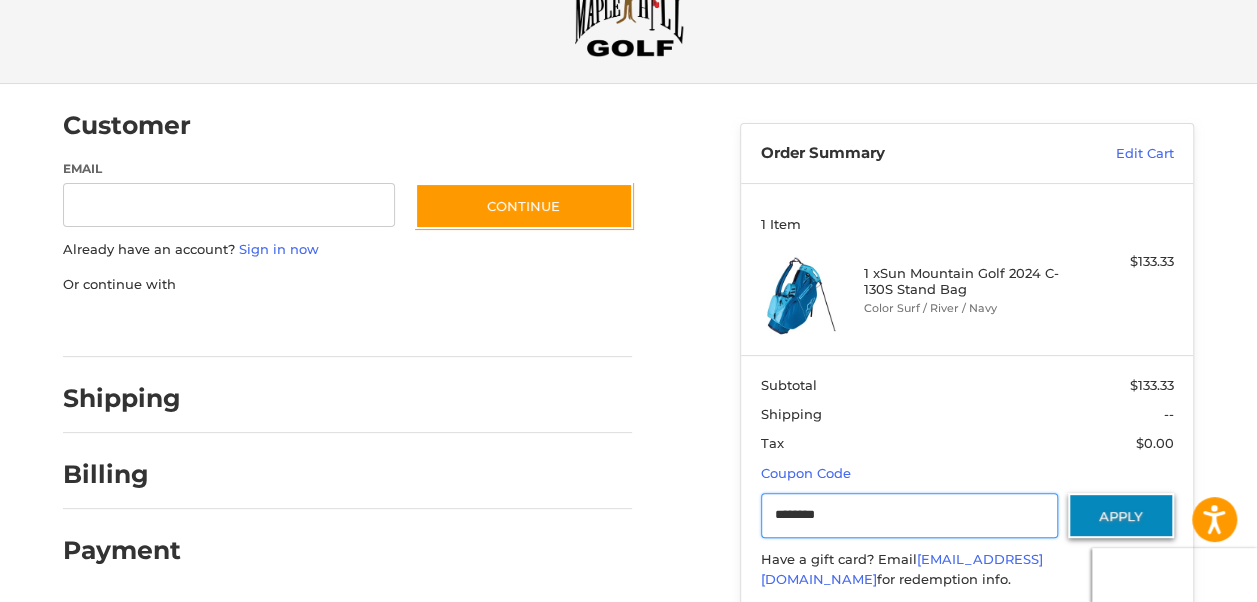 type on "********" 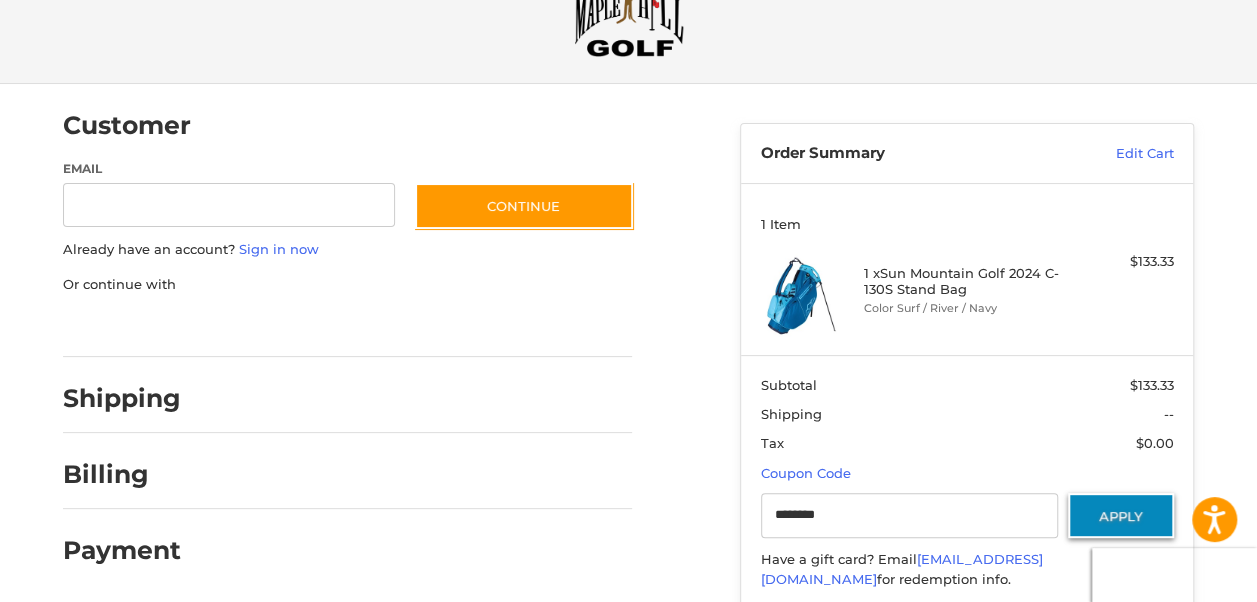 click on "Apply" at bounding box center (1121, 515) 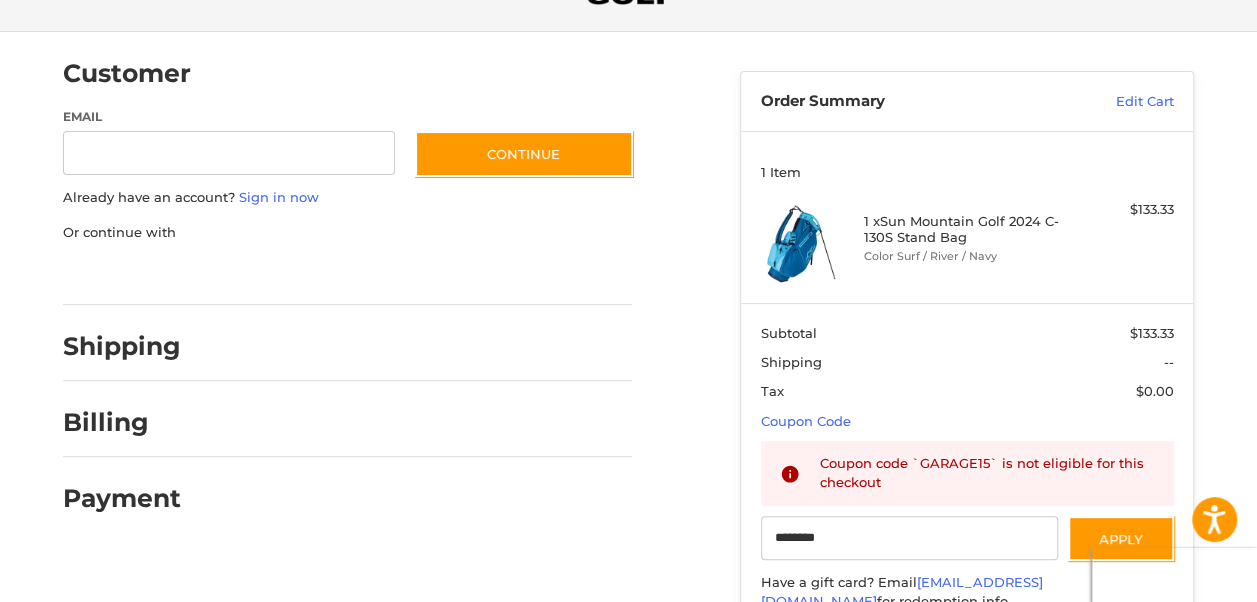 scroll, scrollTop: 0, scrollLeft: 0, axis: both 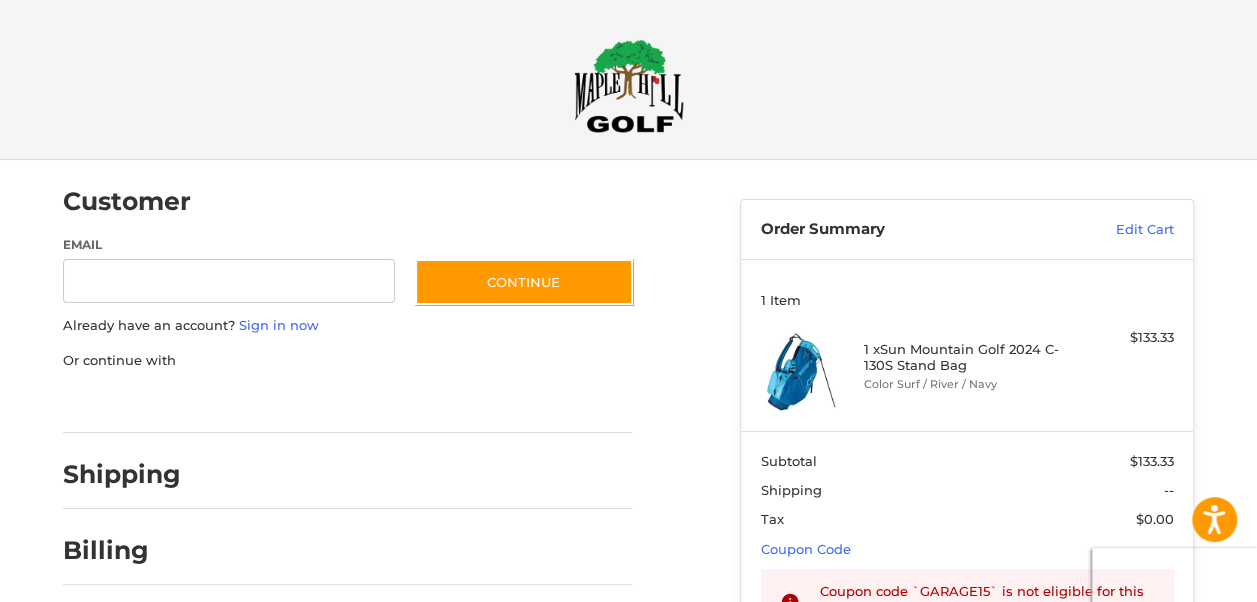 click at bounding box center (629, 86) 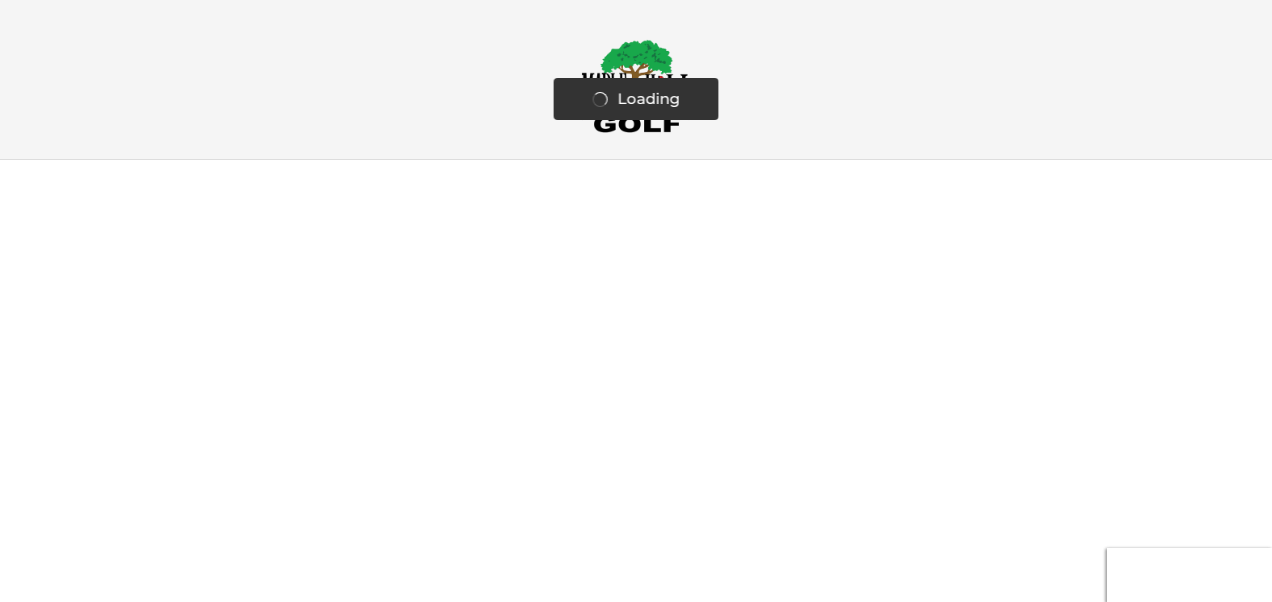 scroll, scrollTop: 0, scrollLeft: 0, axis: both 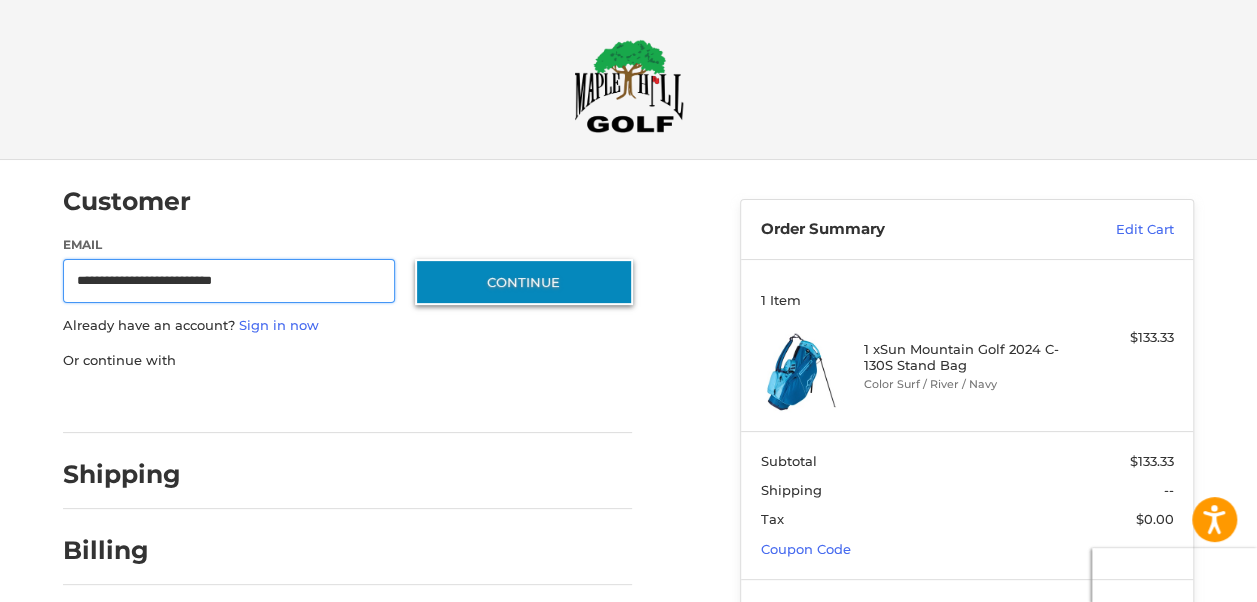type on "**********" 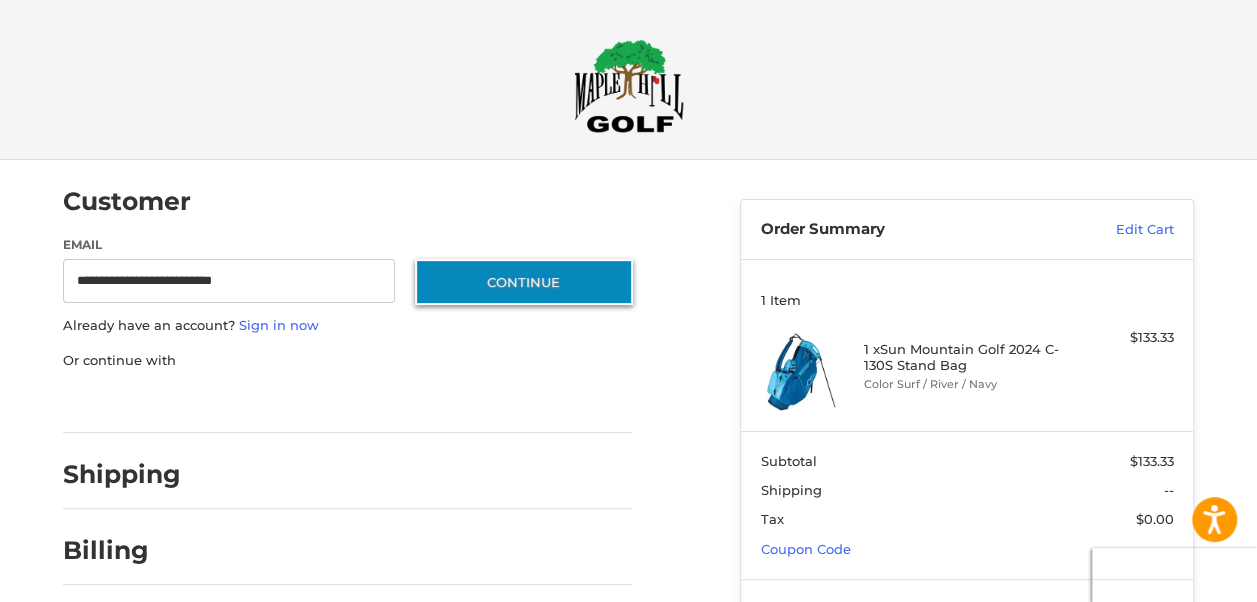 click on "Continue" at bounding box center [524, 282] 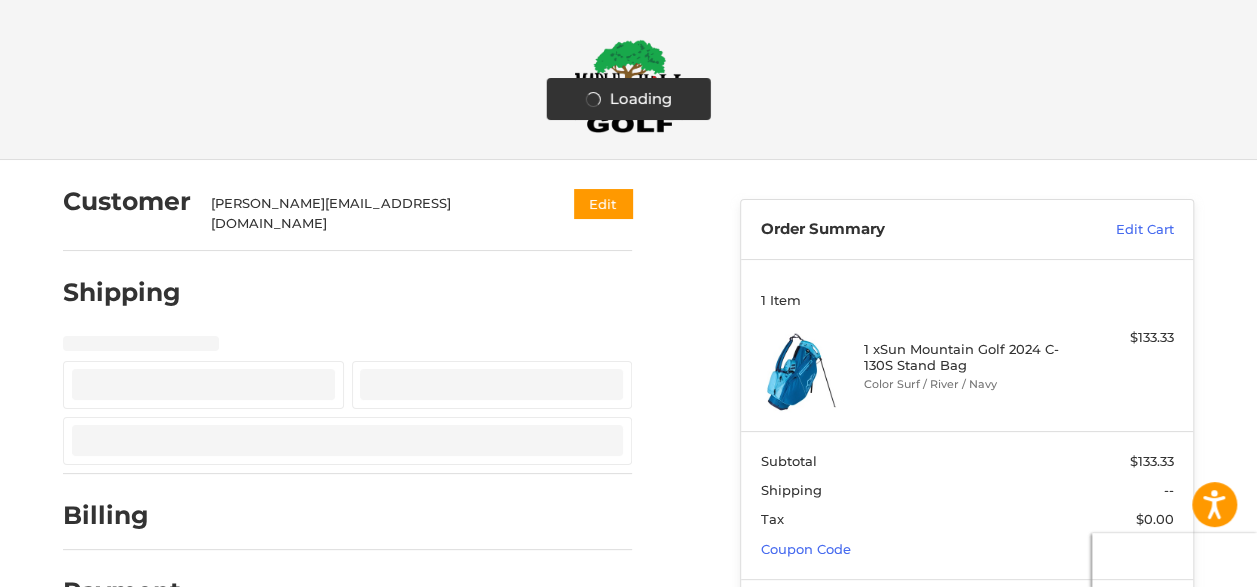 select on "**" 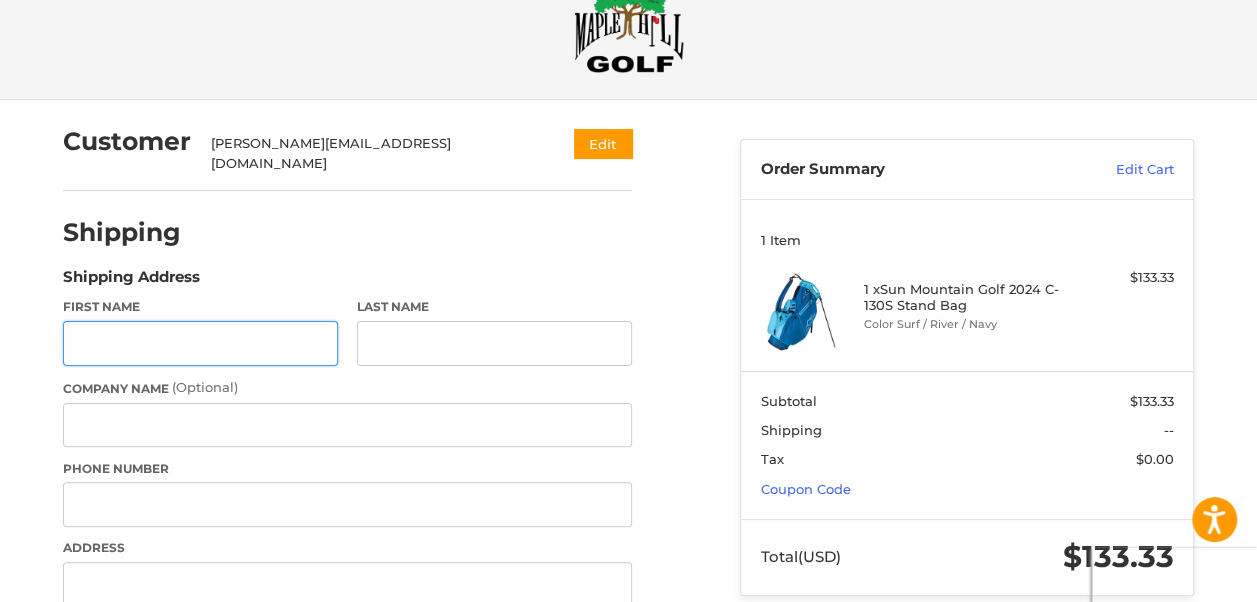 scroll, scrollTop: 86, scrollLeft: 0, axis: vertical 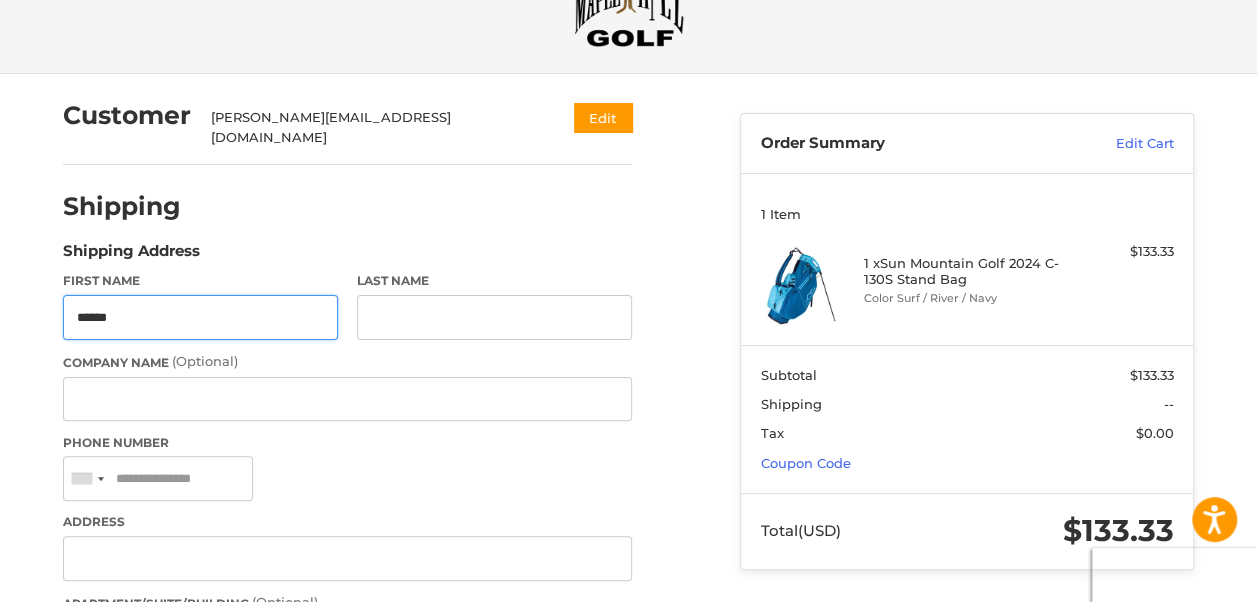type on "******" 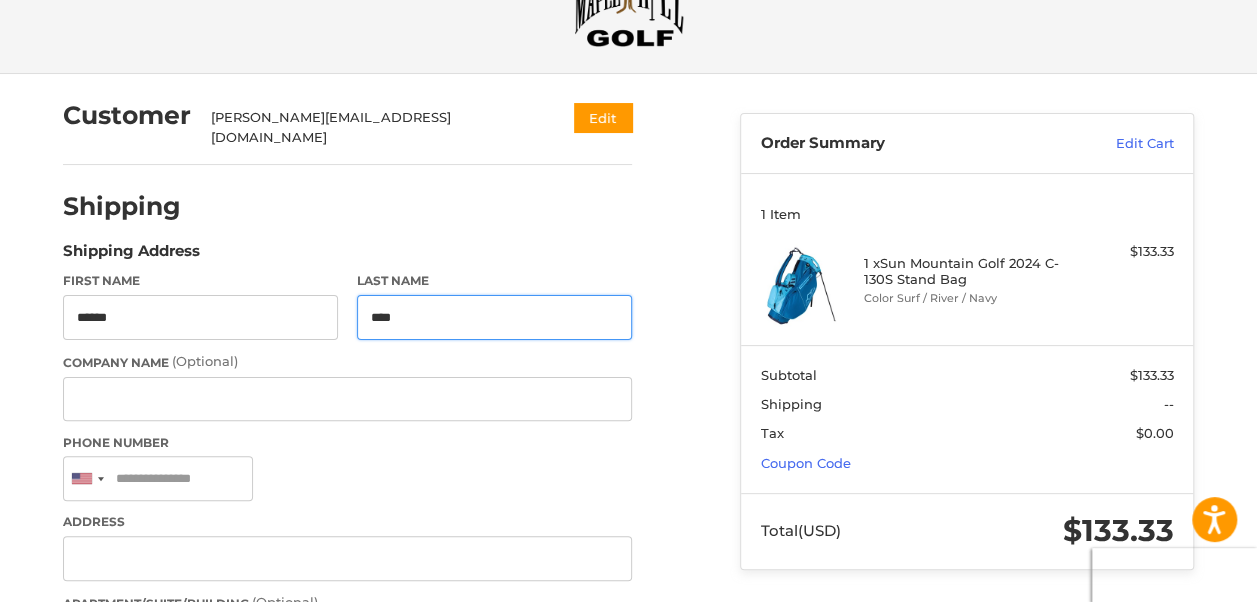 type on "****" 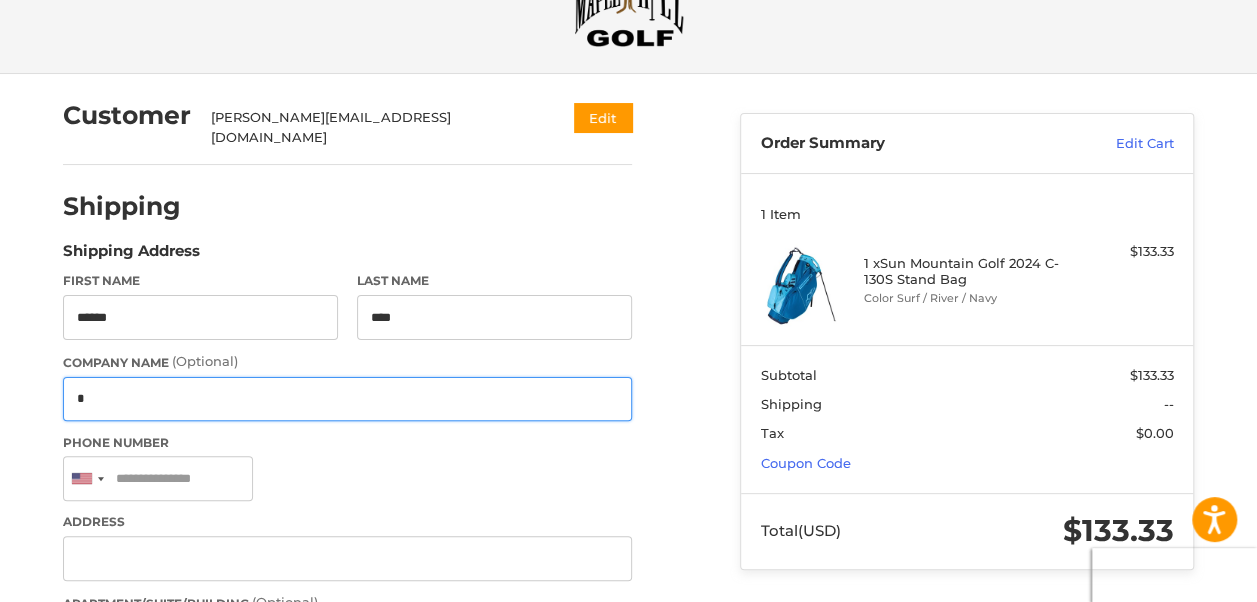 type on "**********" 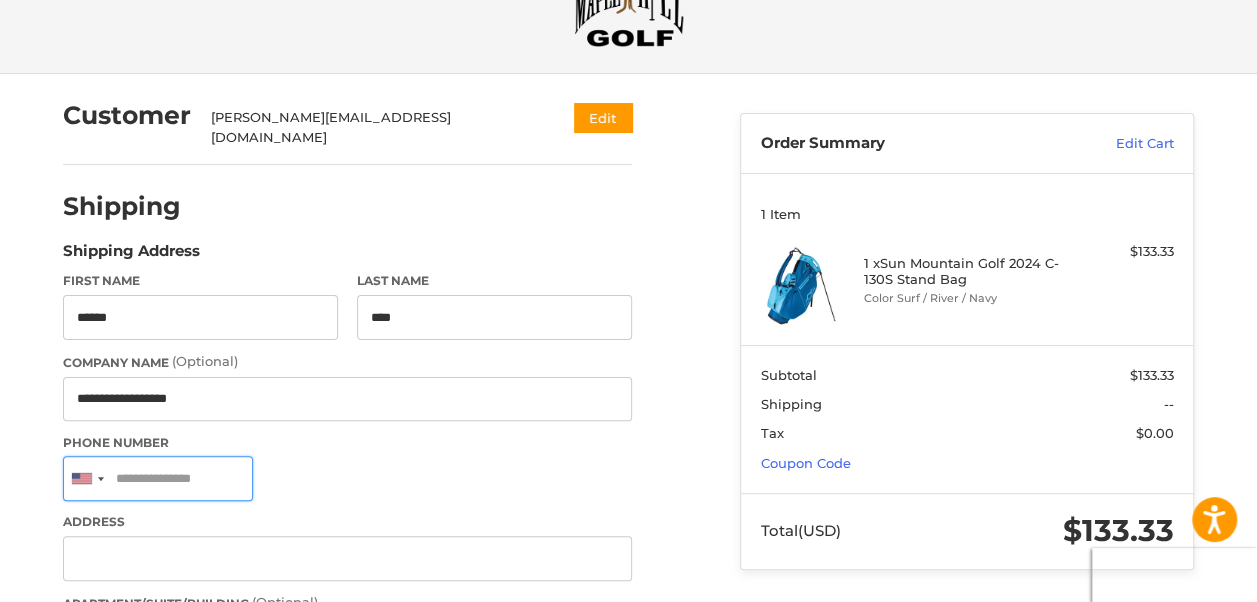 click on "Phone Number" at bounding box center [158, 478] 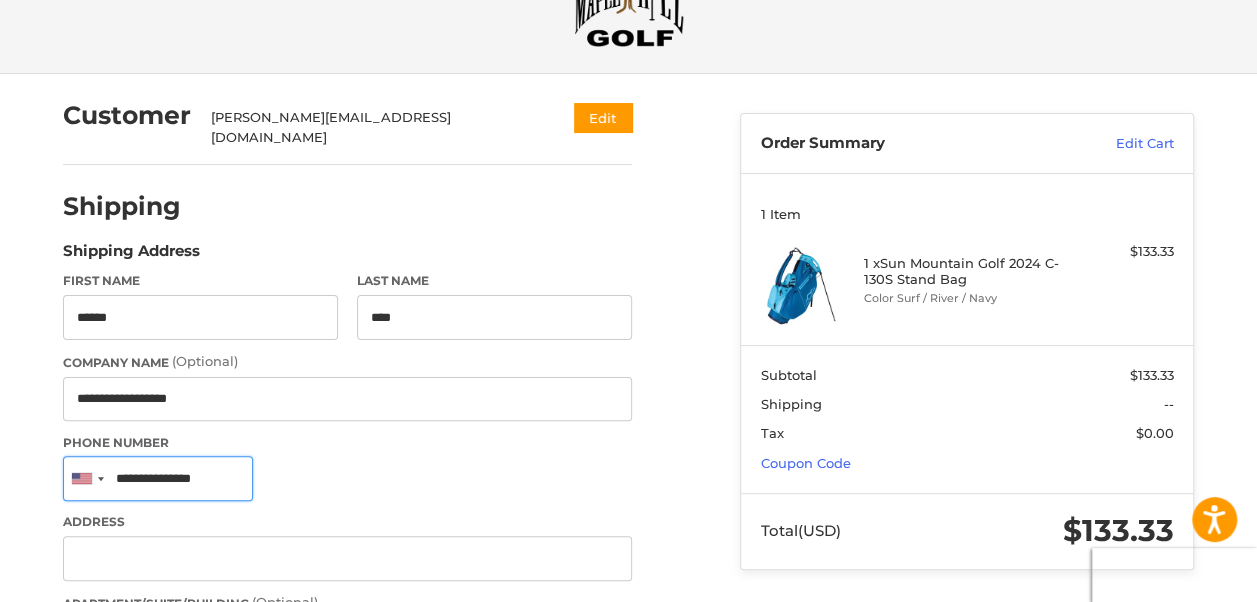 type on "**********" 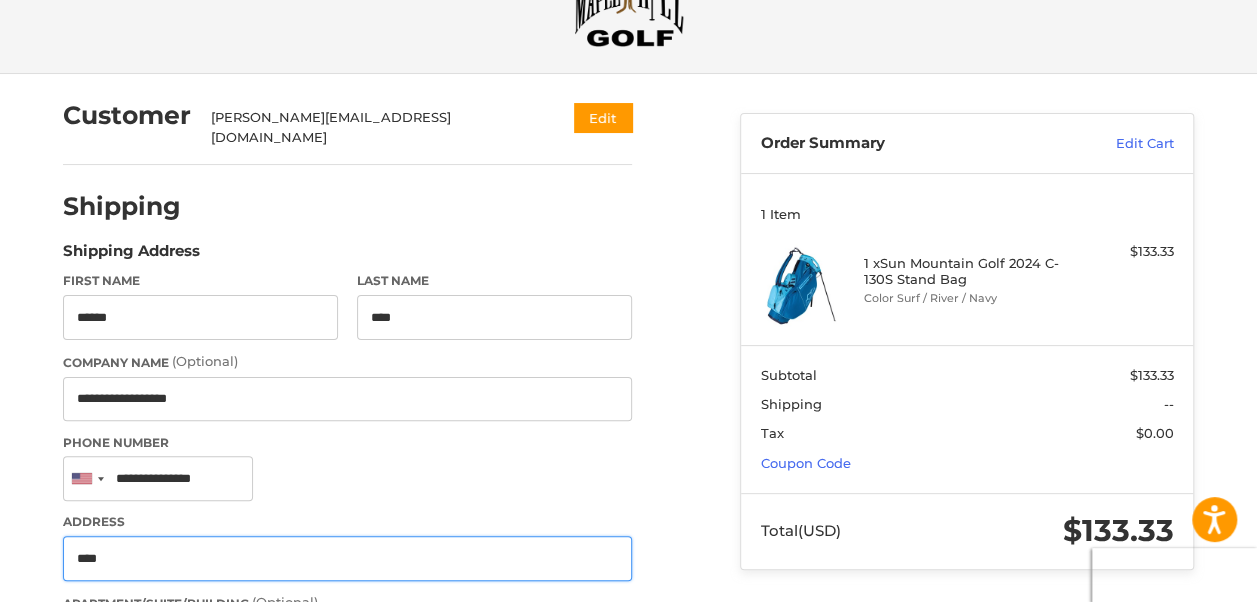 type on "**********" 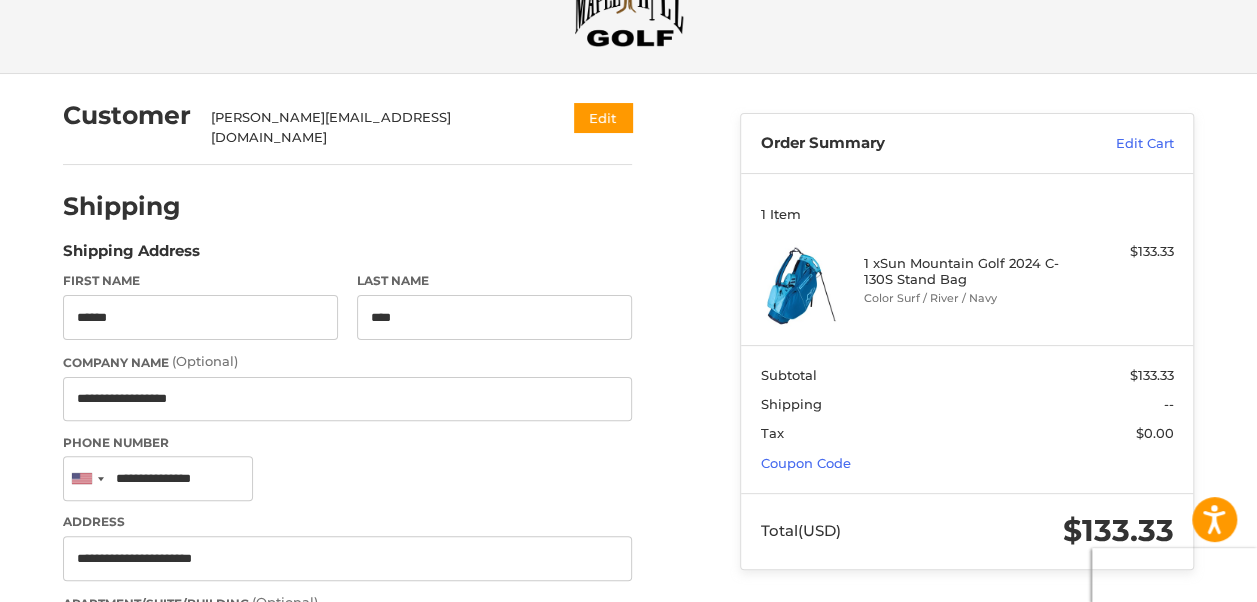 type on "**********" 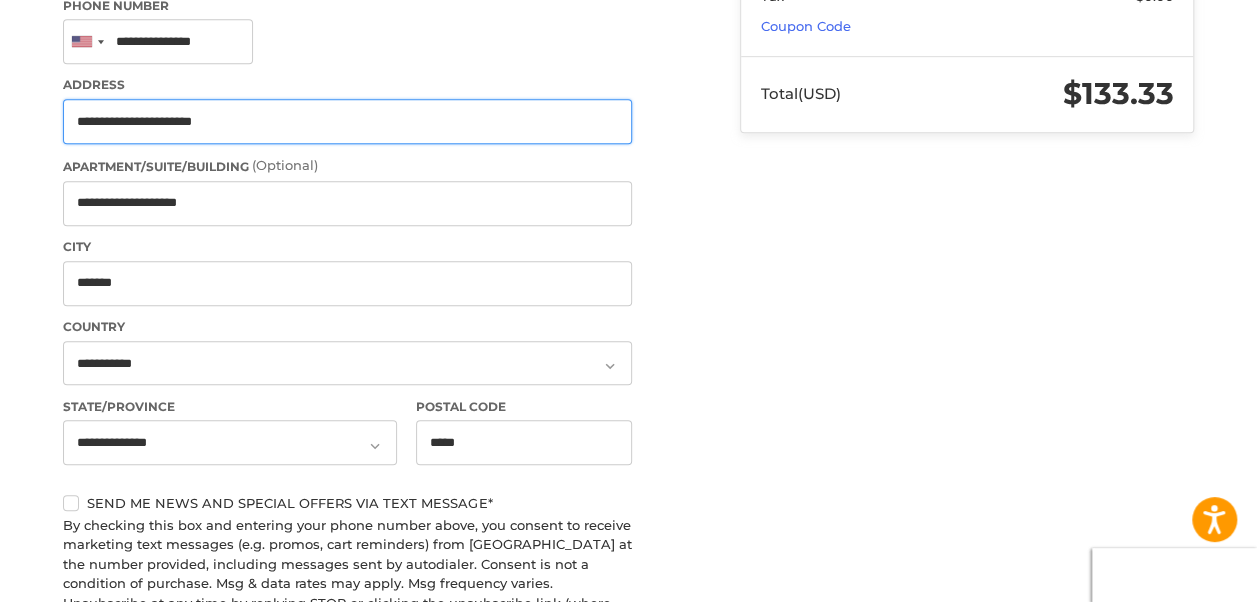 scroll, scrollTop: 686, scrollLeft: 0, axis: vertical 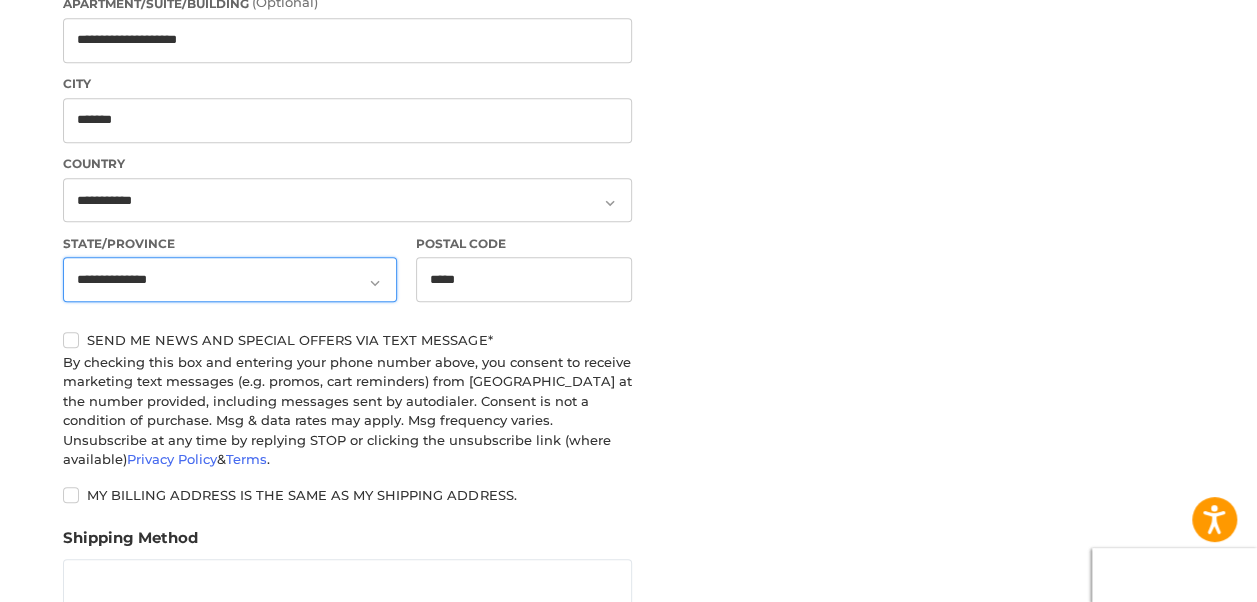 click on "**********" at bounding box center [230, 279] 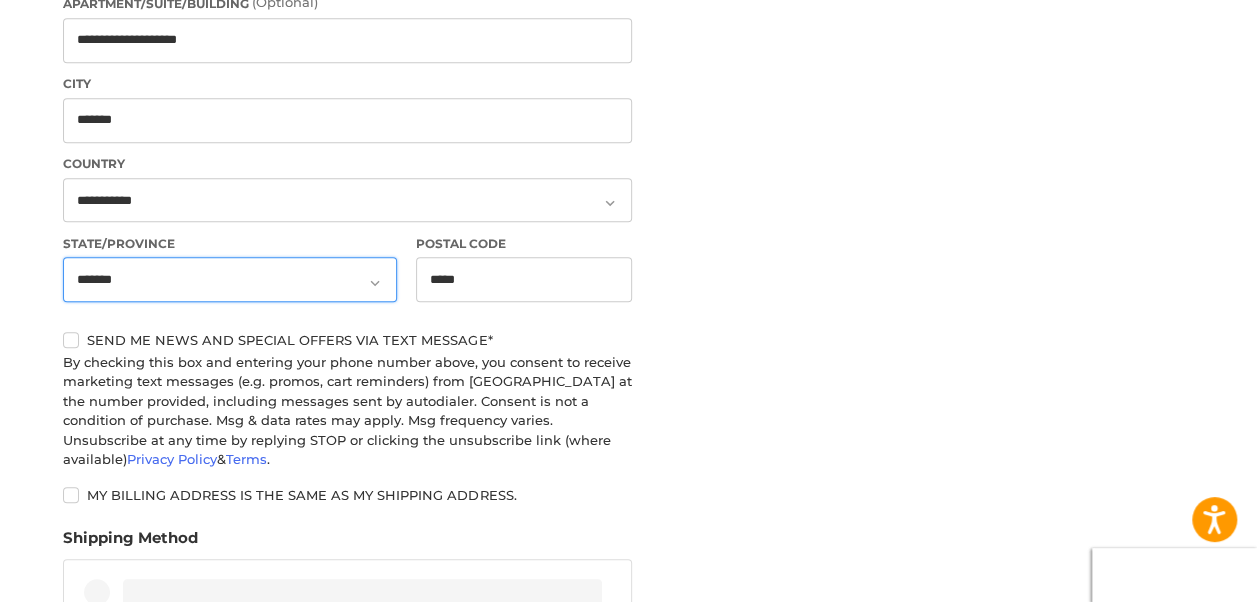 click on "**********" at bounding box center [230, 279] 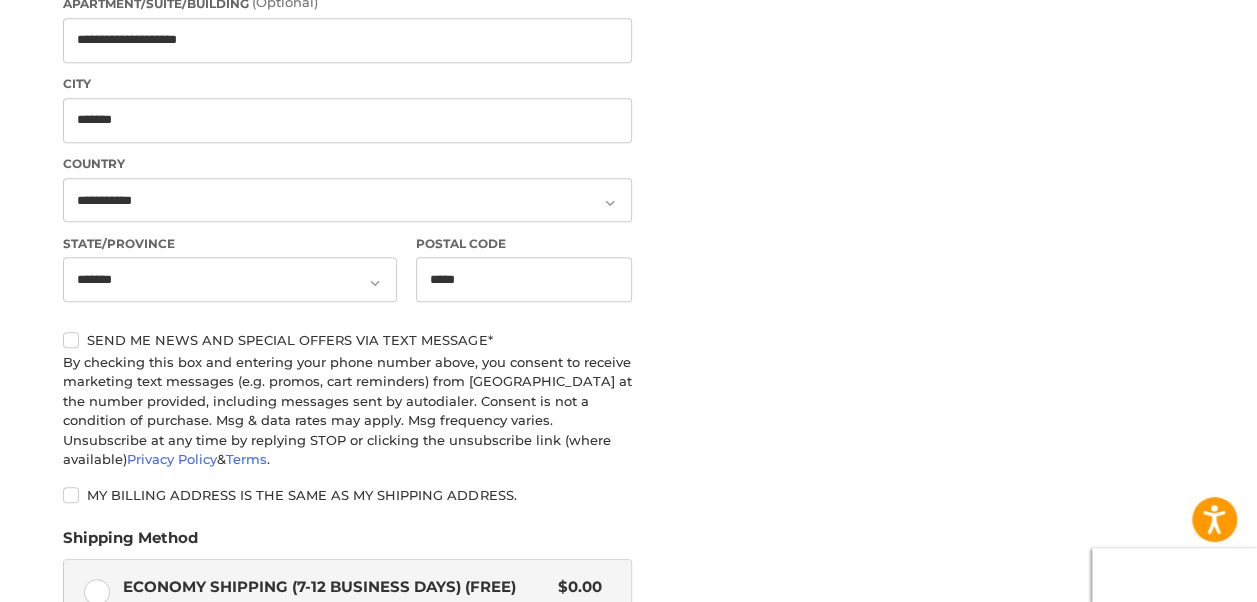 click on "Send me news and special offers via text message*" at bounding box center [347, 340] 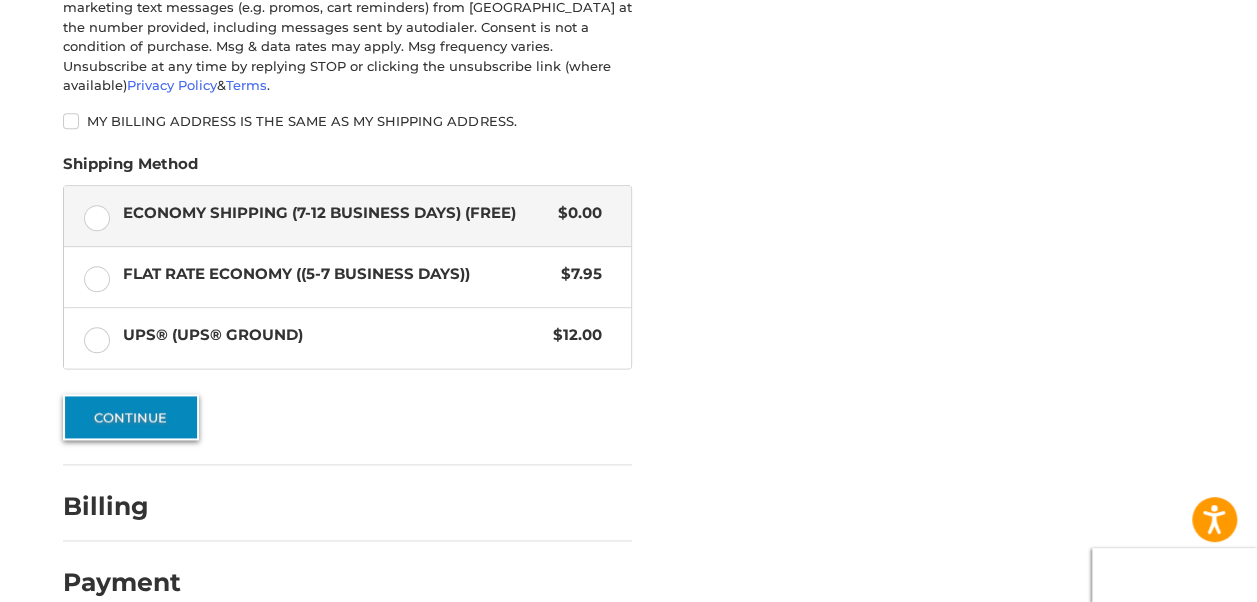 scroll, scrollTop: 1058, scrollLeft: 0, axis: vertical 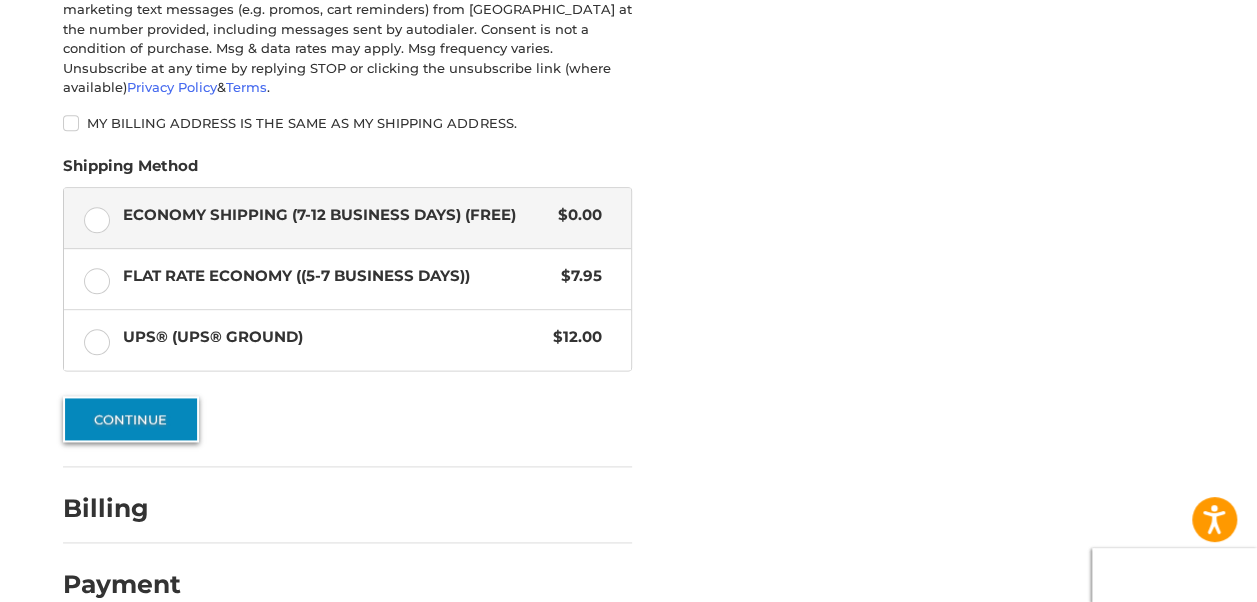 click on "Continue" at bounding box center (131, 419) 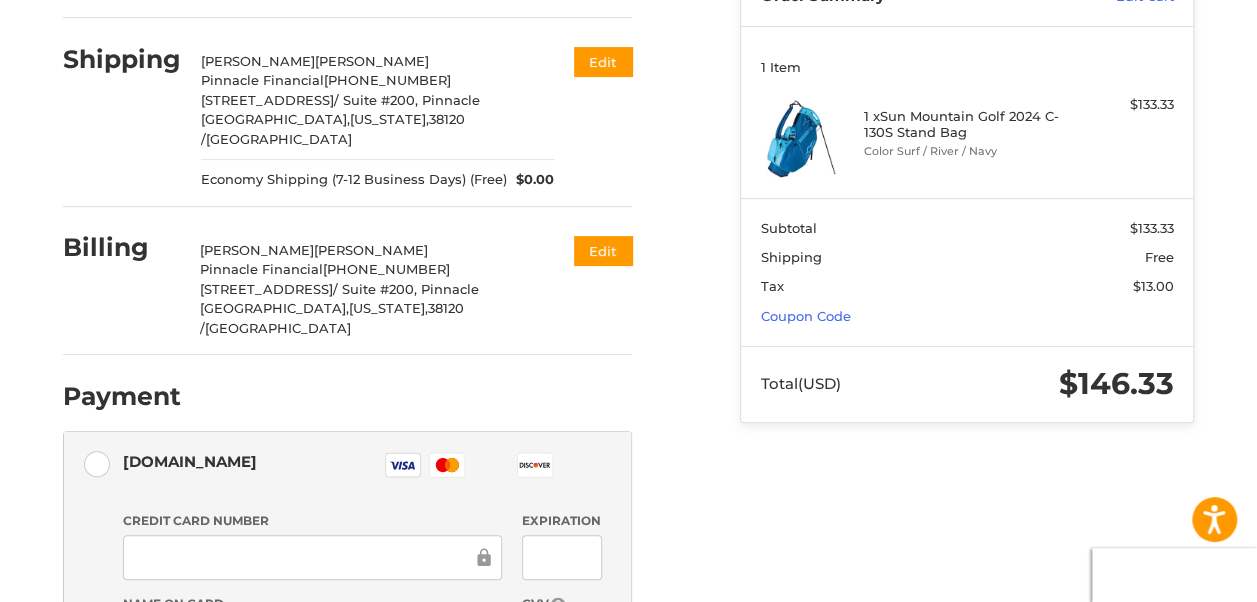 scroll, scrollTop: 0, scrollLeft: 0, axis: both 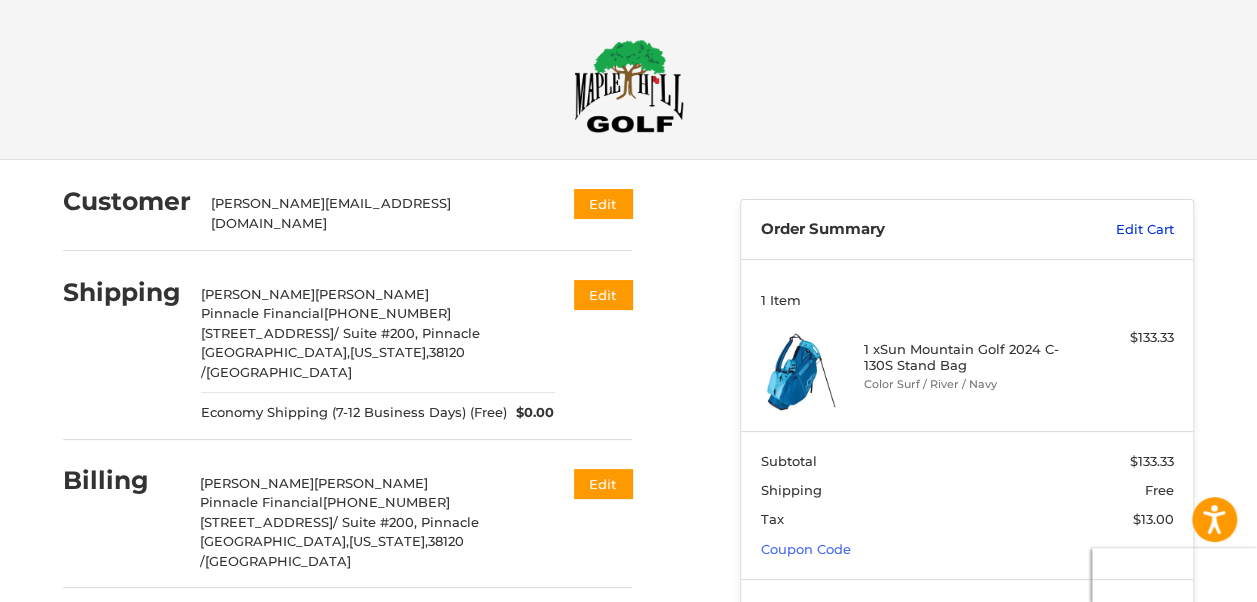 click on "Edit Cart" at bounding box center [1108, 230] 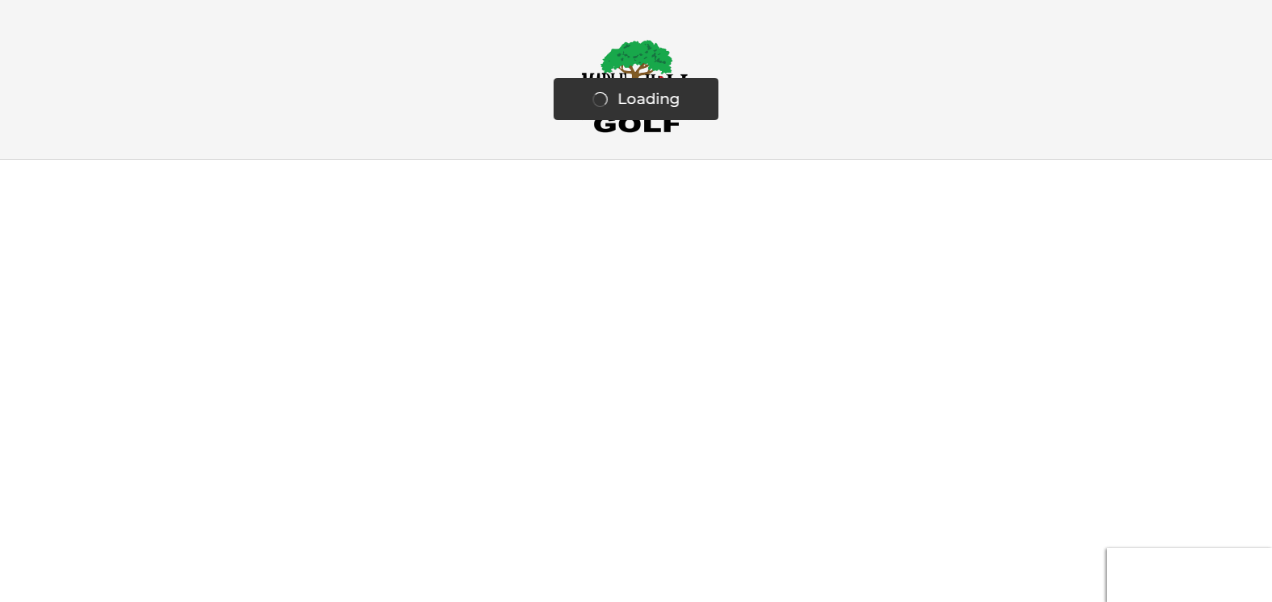 scroll, scrollTop: 0, scrollLeft: 0, axis: both 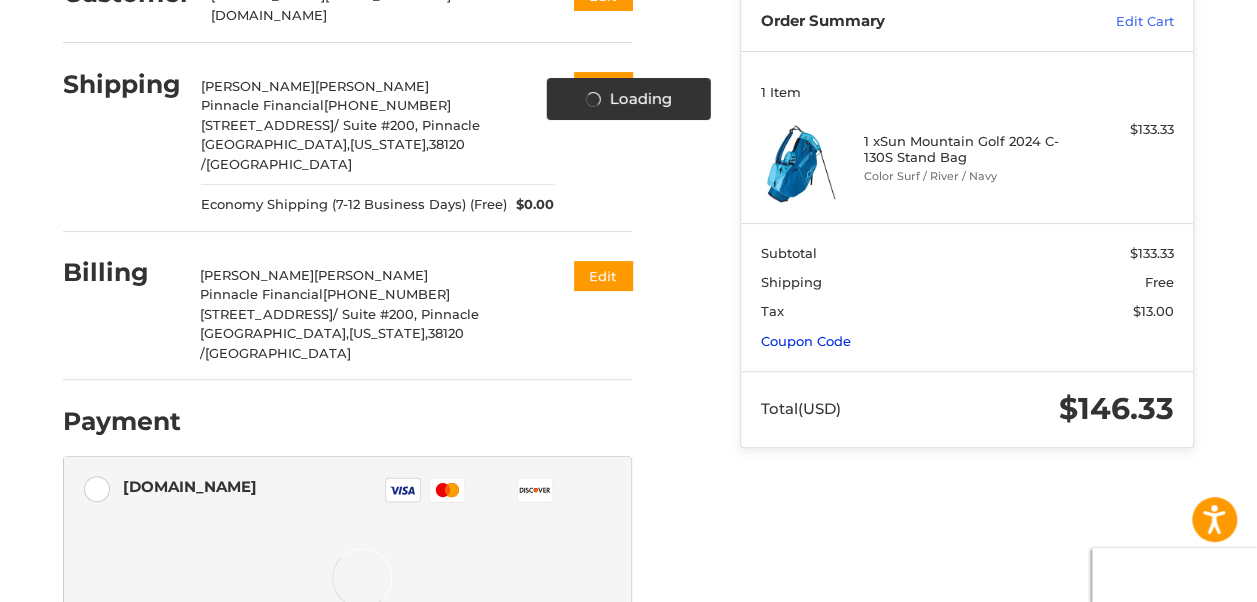 click on "Coupon Code" at bounding box center (806, 341) 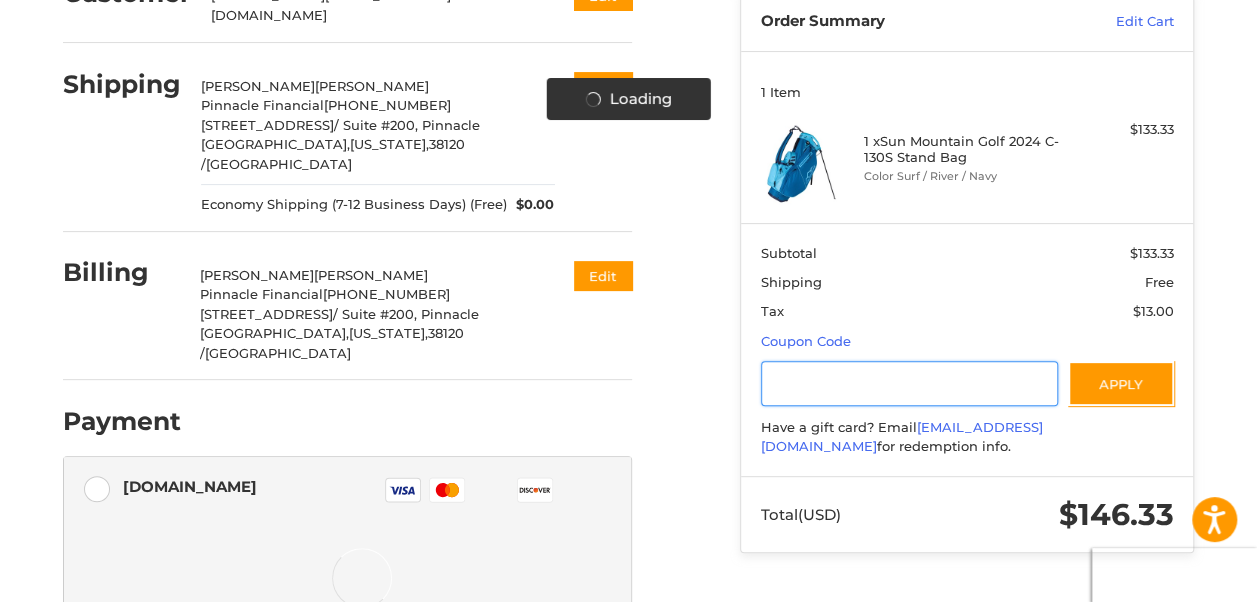 click at bounding box center (910, 383) 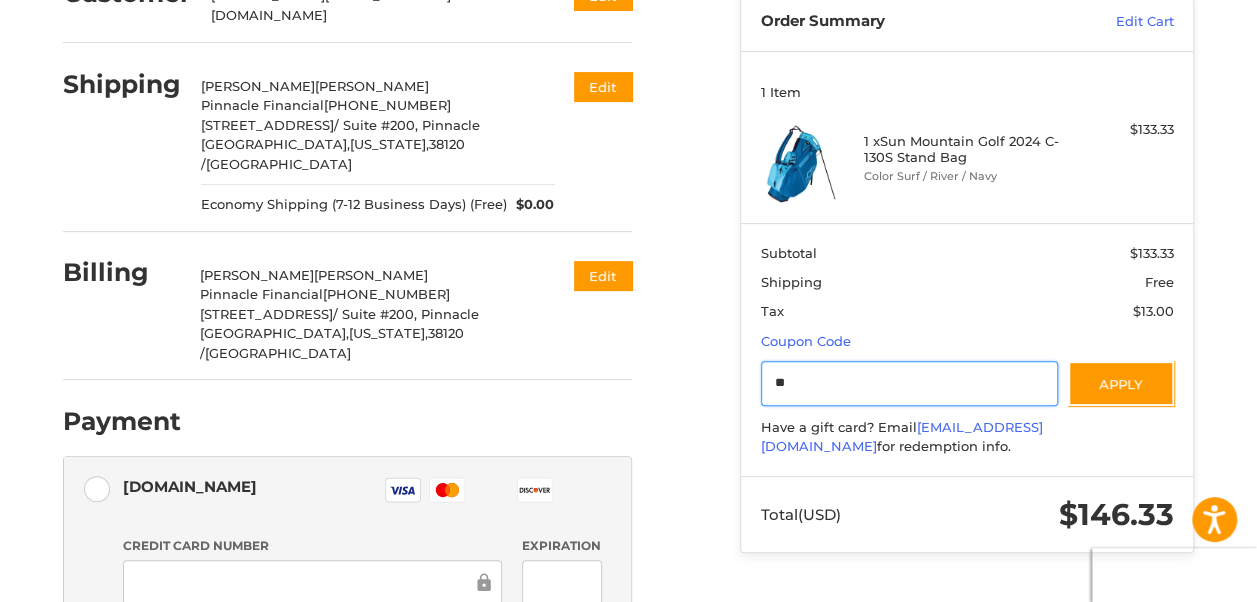 type on "*" 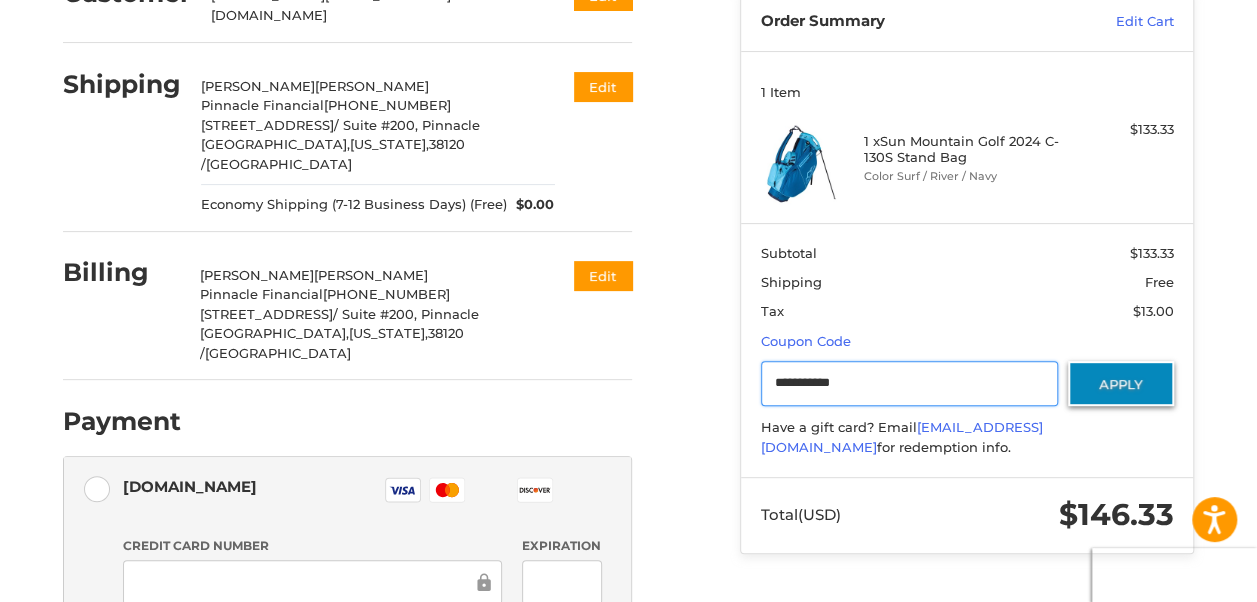 type on "**********" 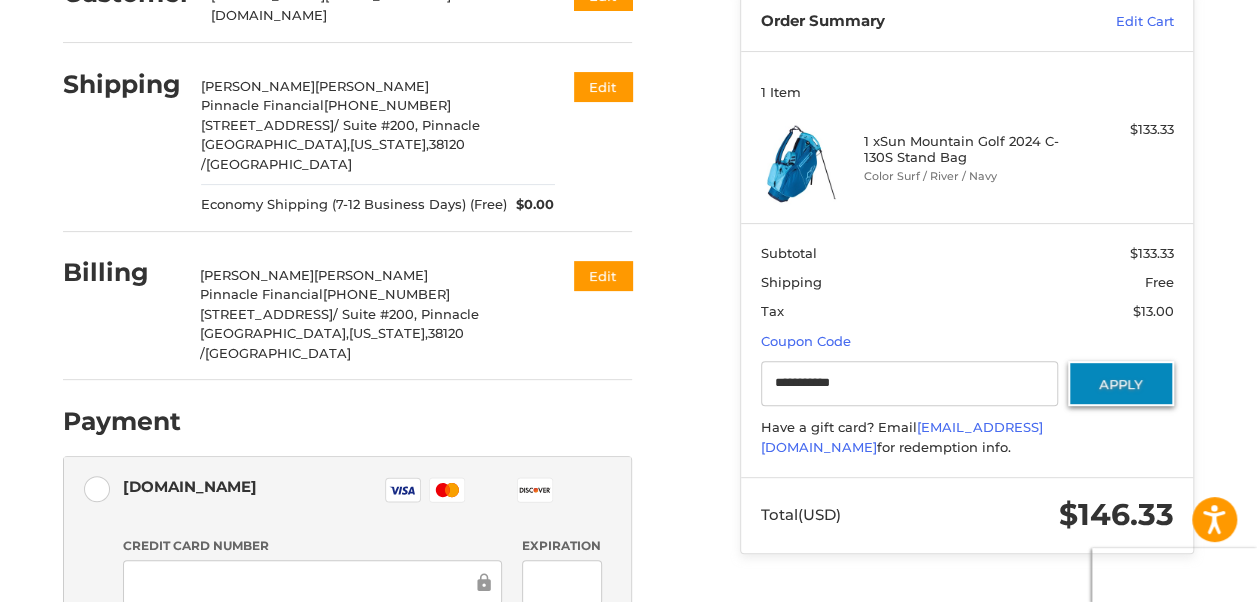 click on "Apply" at bounding box center (1121, 383) 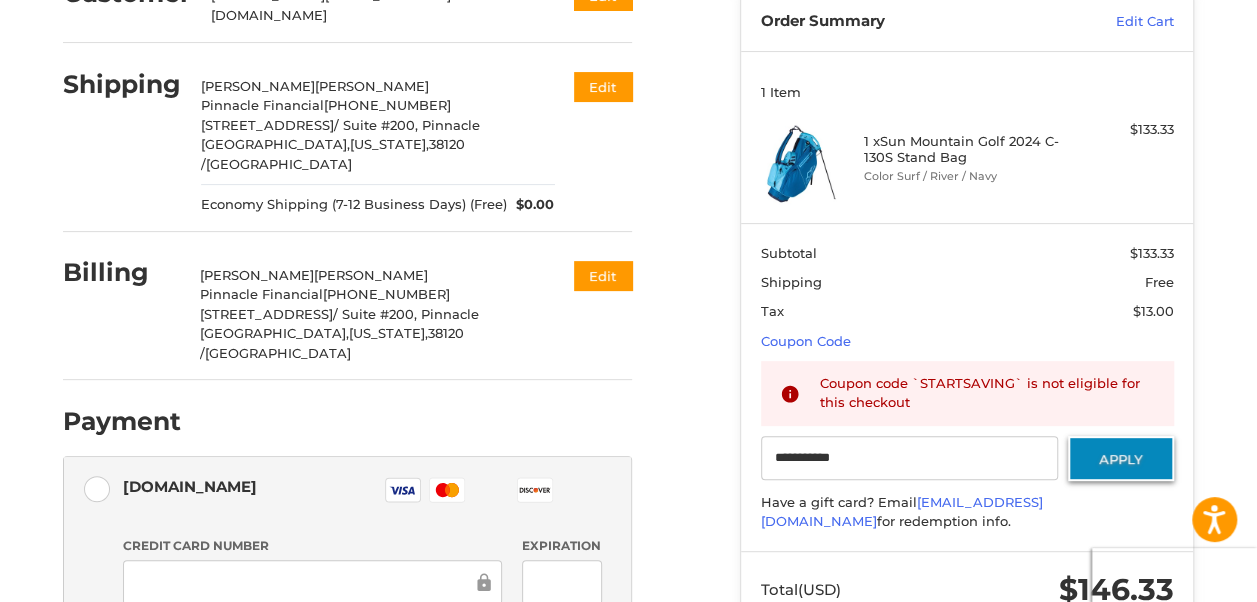 click on "Apply" at bounding box center [1121, 458] 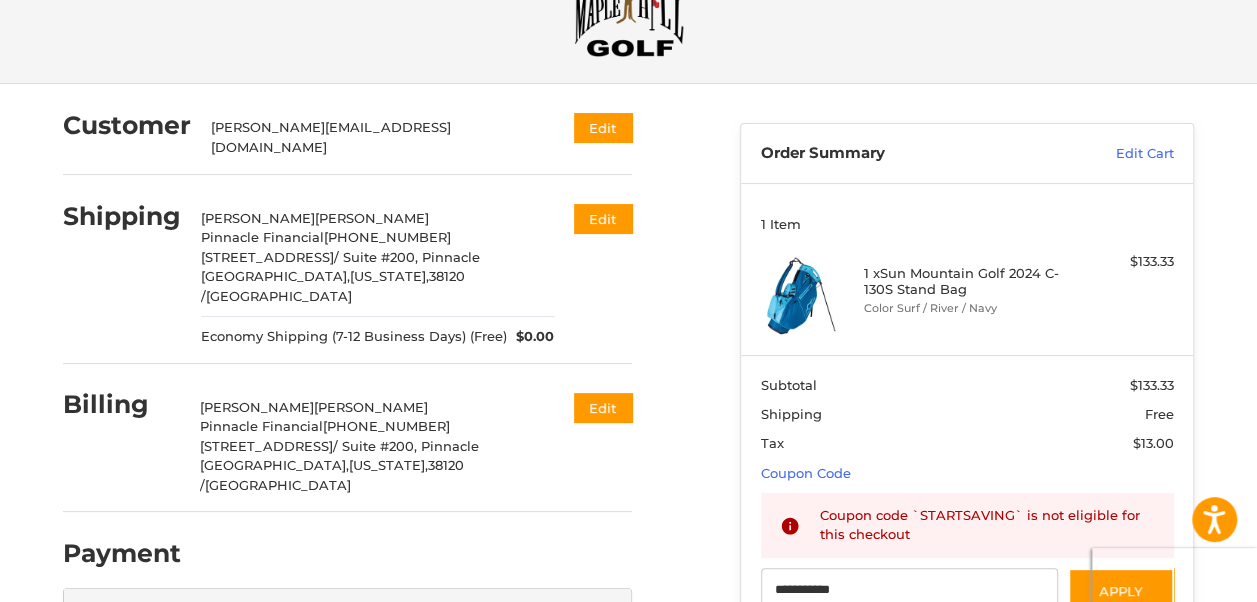 scroll, scrollTop: 0, scrollLeft: 0, axis: both 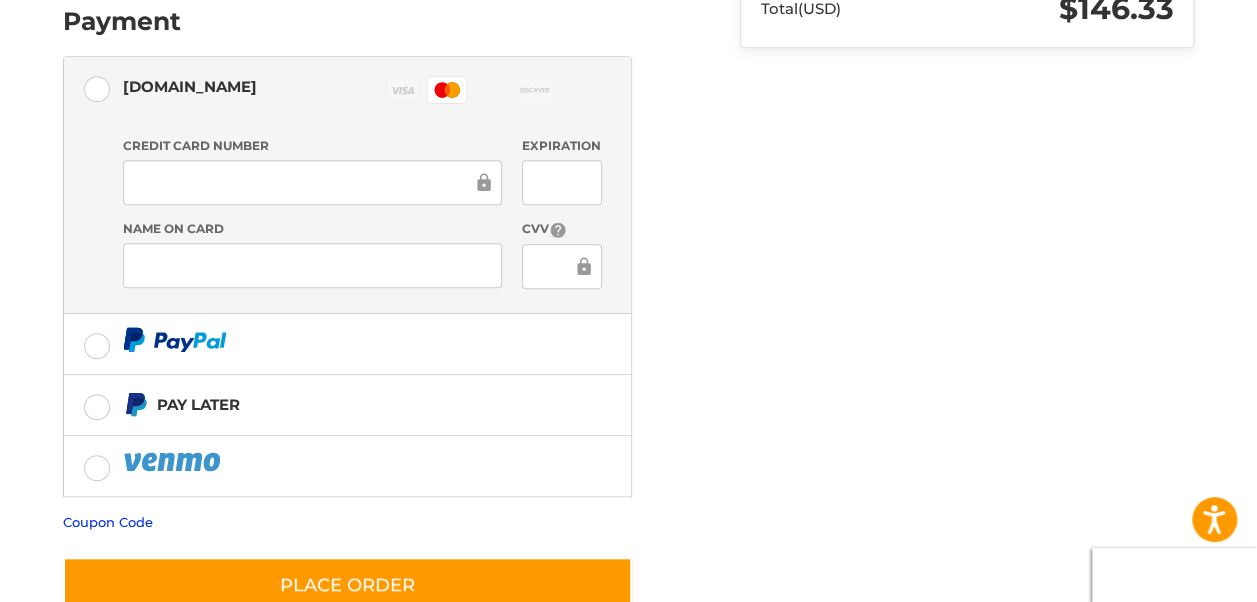 click on "Coupon Code" at bounding box center (108, 522) 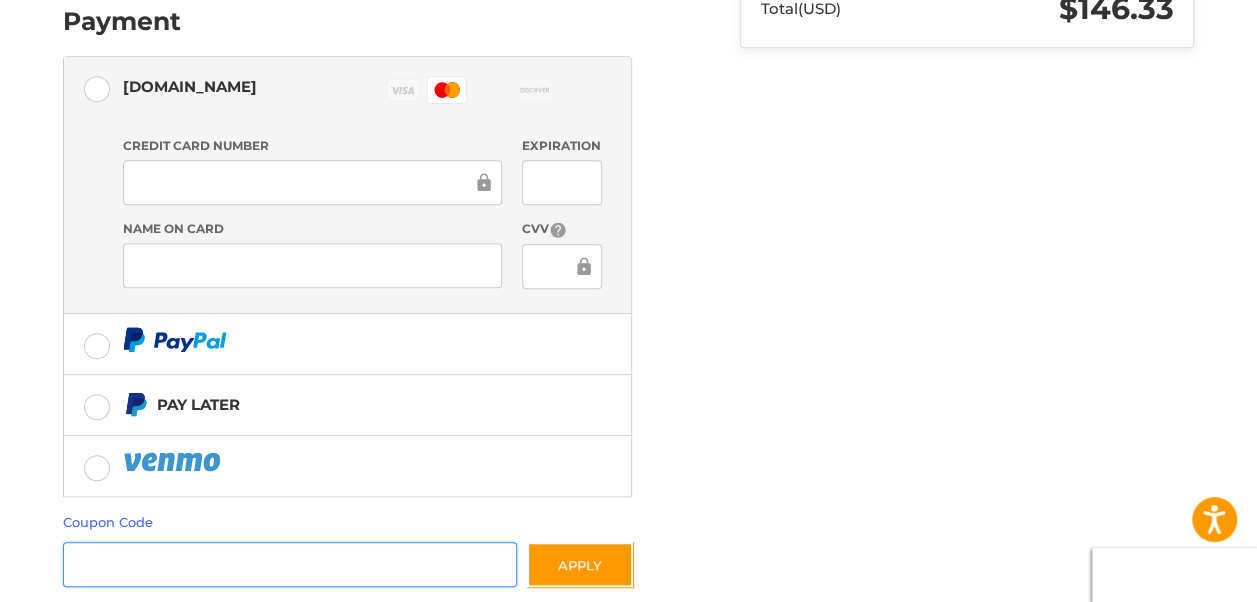 click at bounding box center [290, 564] 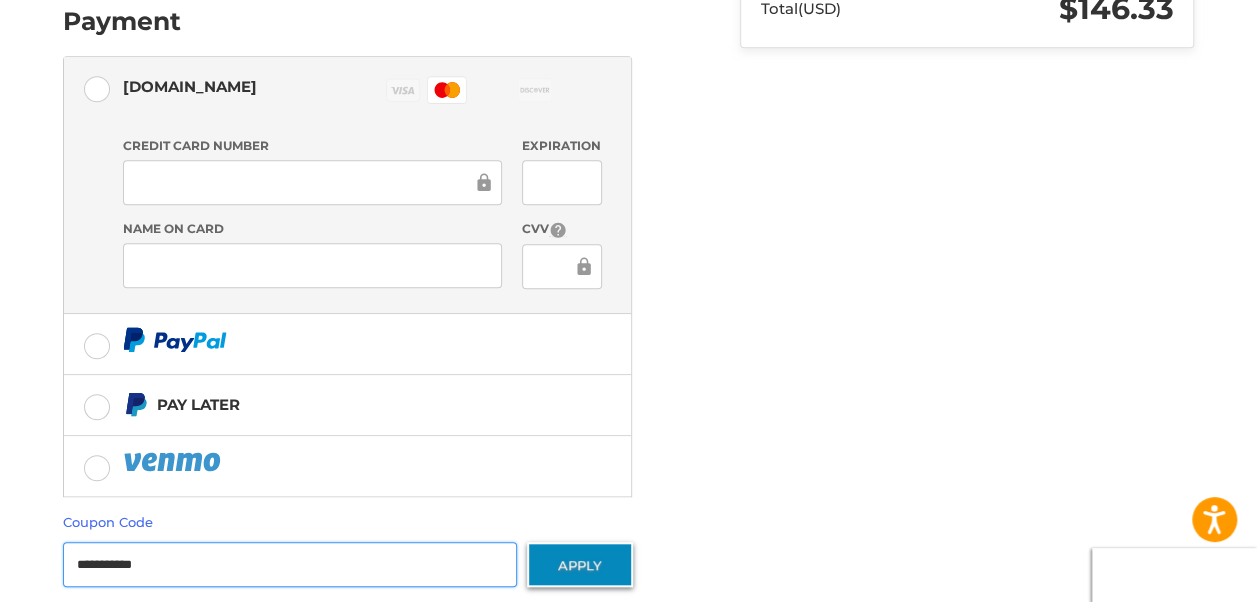 type on "**********" 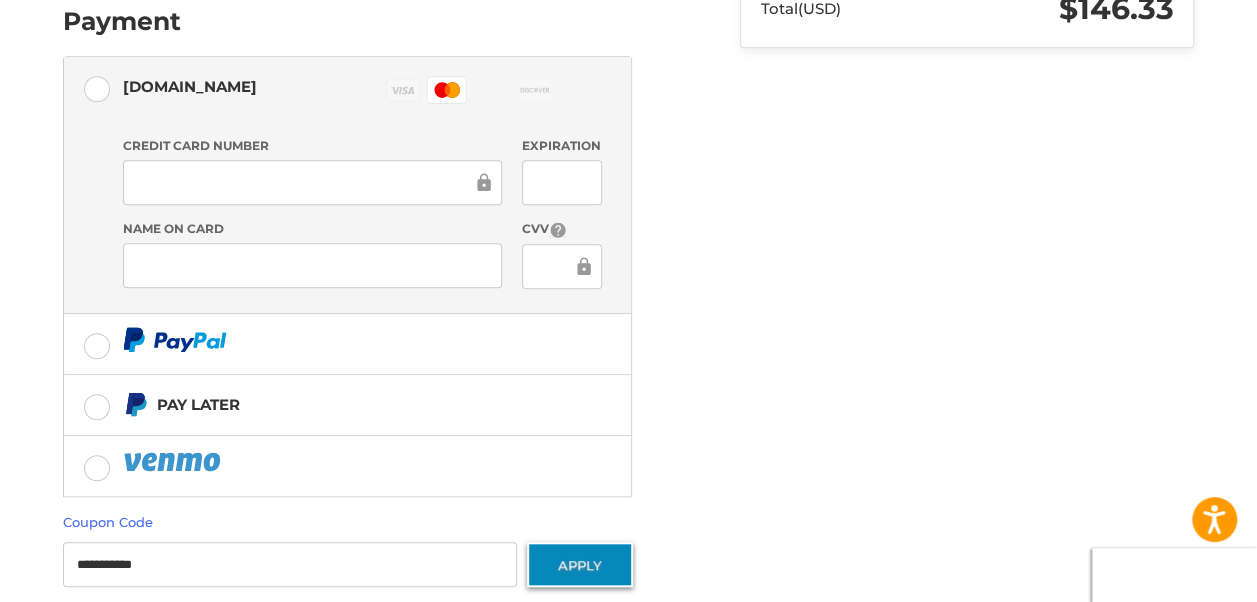 click on "Apply" at bounding box center [580, 564] 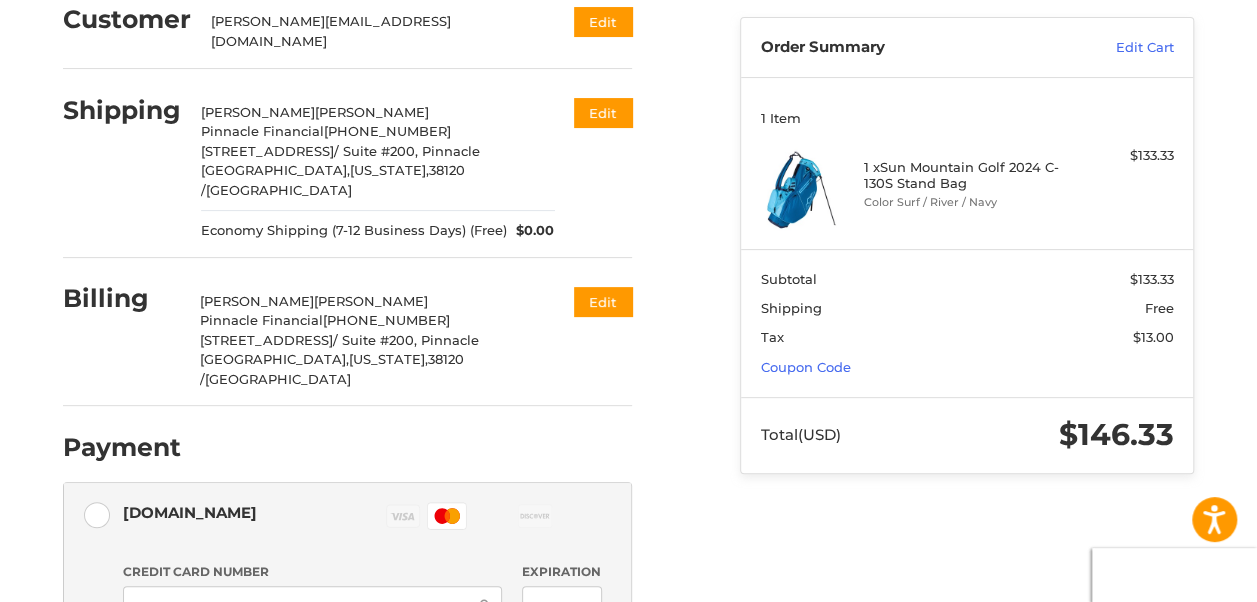 scroll, scrollTop: 150, scrollLeft: 0, axis: vertical 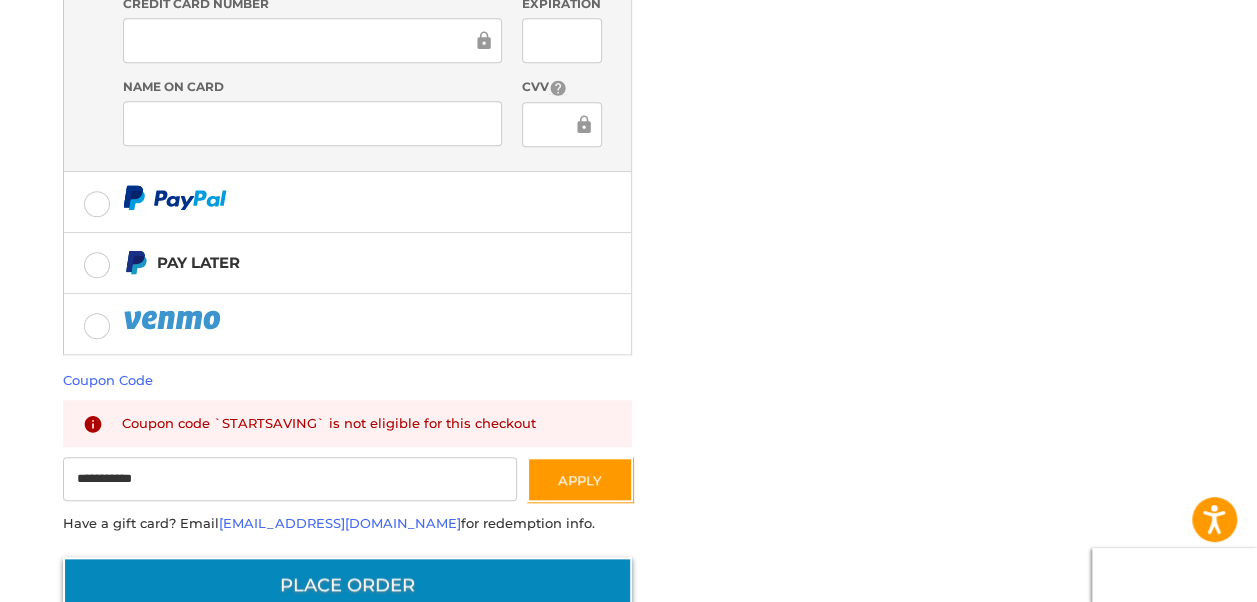 click on "Place Order" at bounding box center [347, 585] 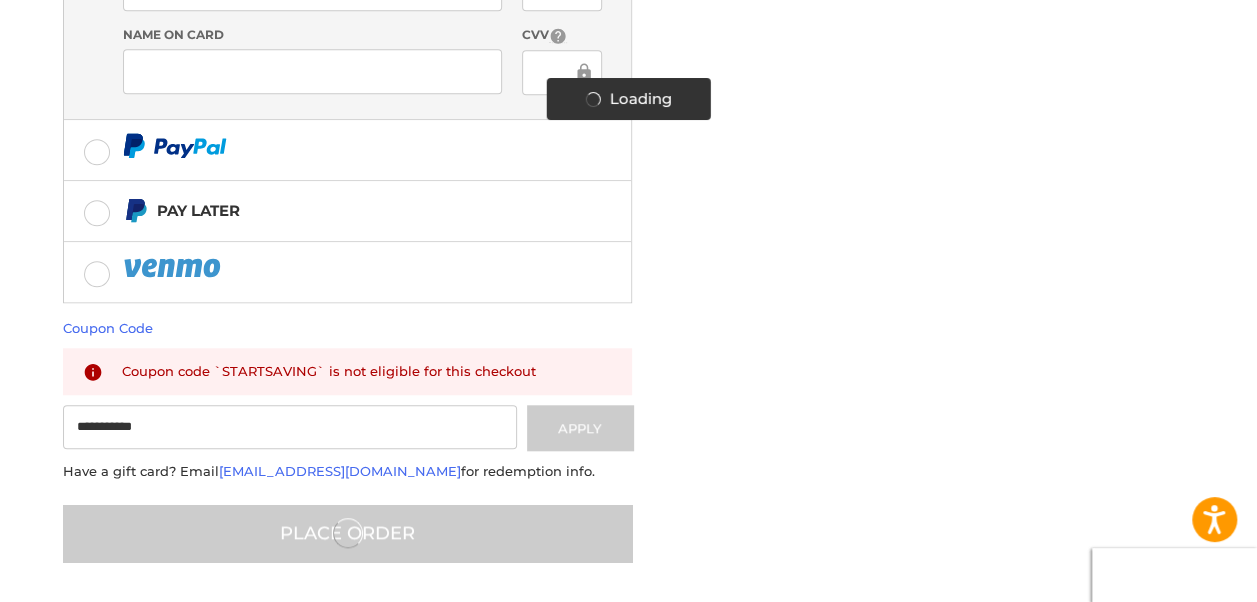 scroll, scrollTop: 750, scrollLeft: 0, axis: vertical 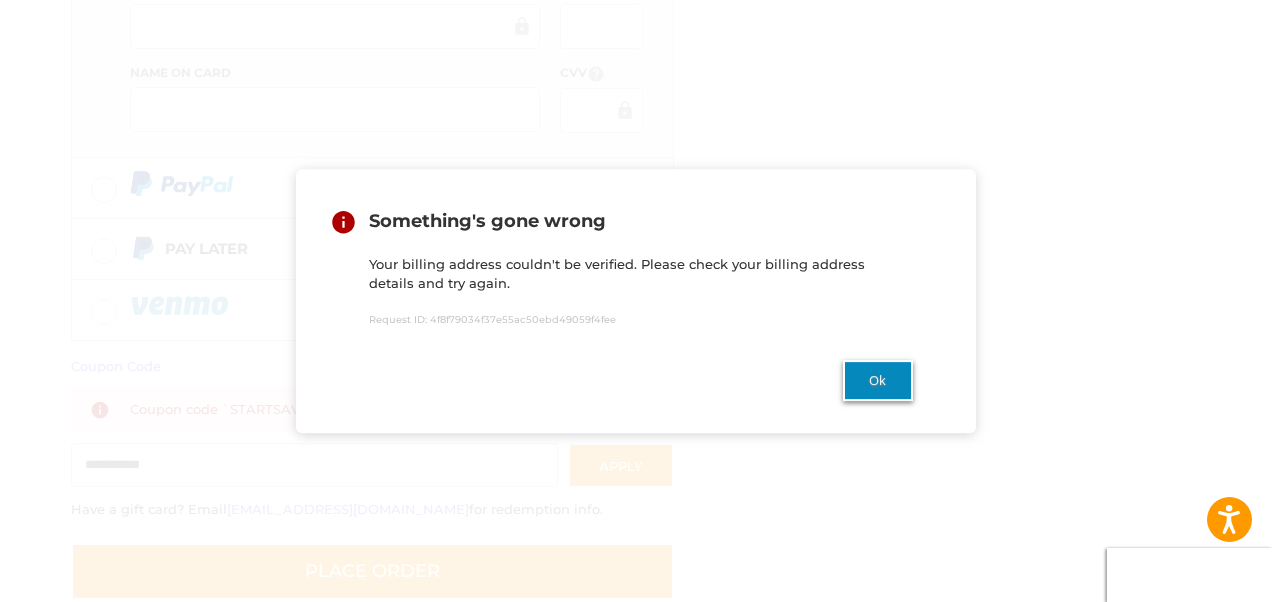 click on "Ok" at bounding box center (878, 380) 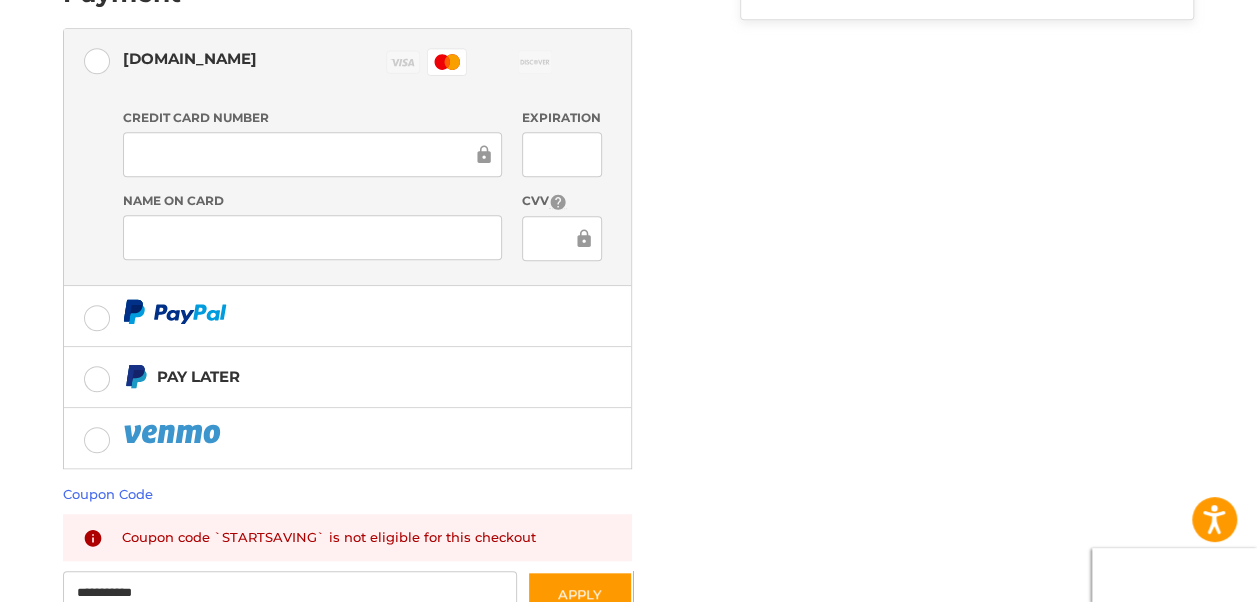 scroll, scrollTop: 350, scrollLeft: 0, axis: vertical 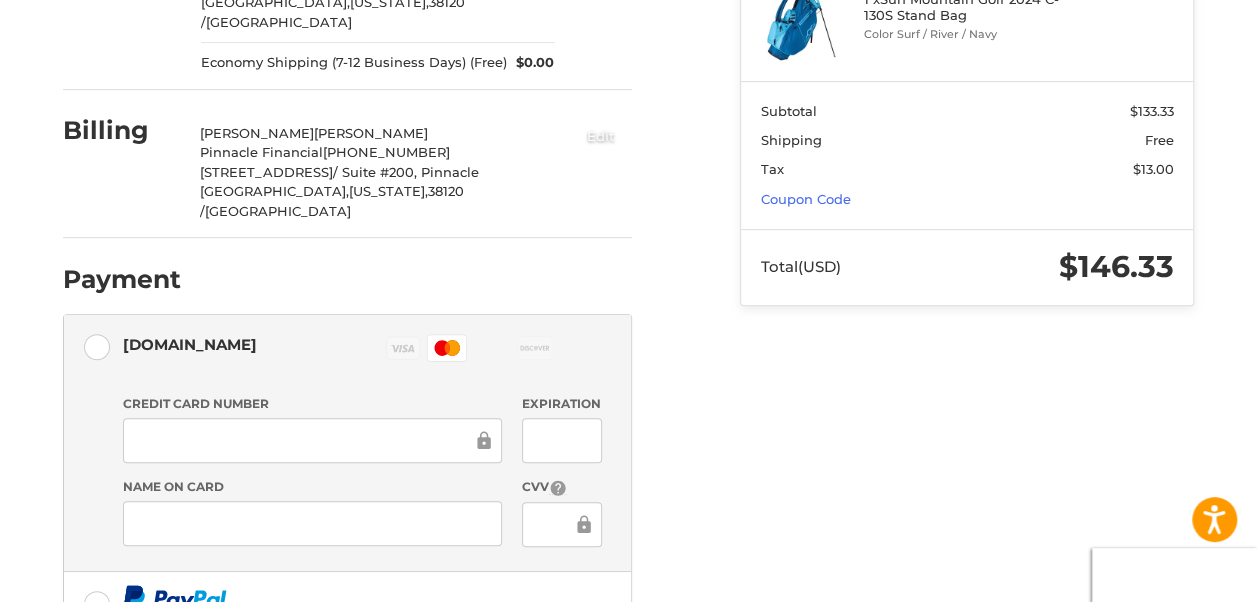 click on "Edit" at bounding box center (601, 135) 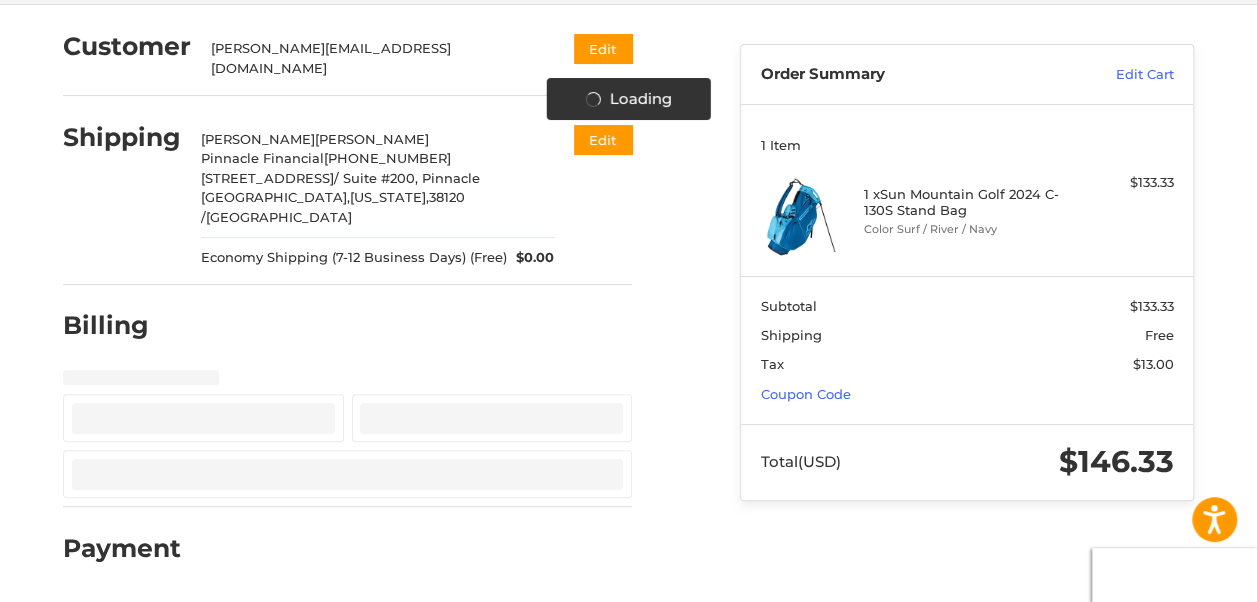 select on "**" 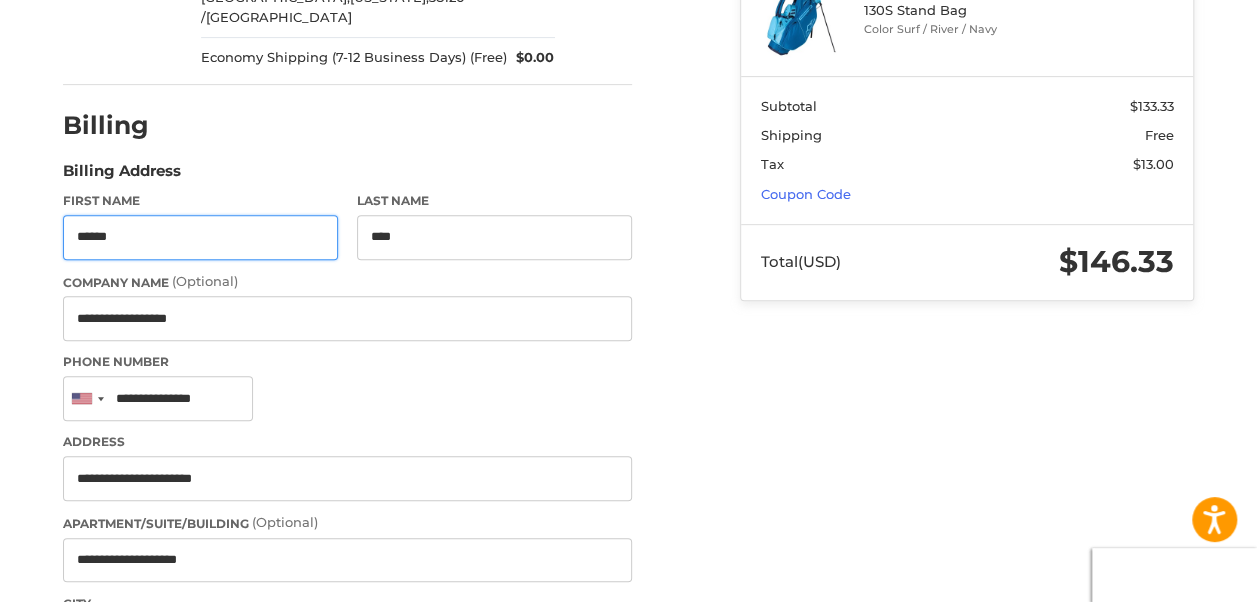 scroll, scrollTop: 404, scrollLeft: 0, axis: vertical 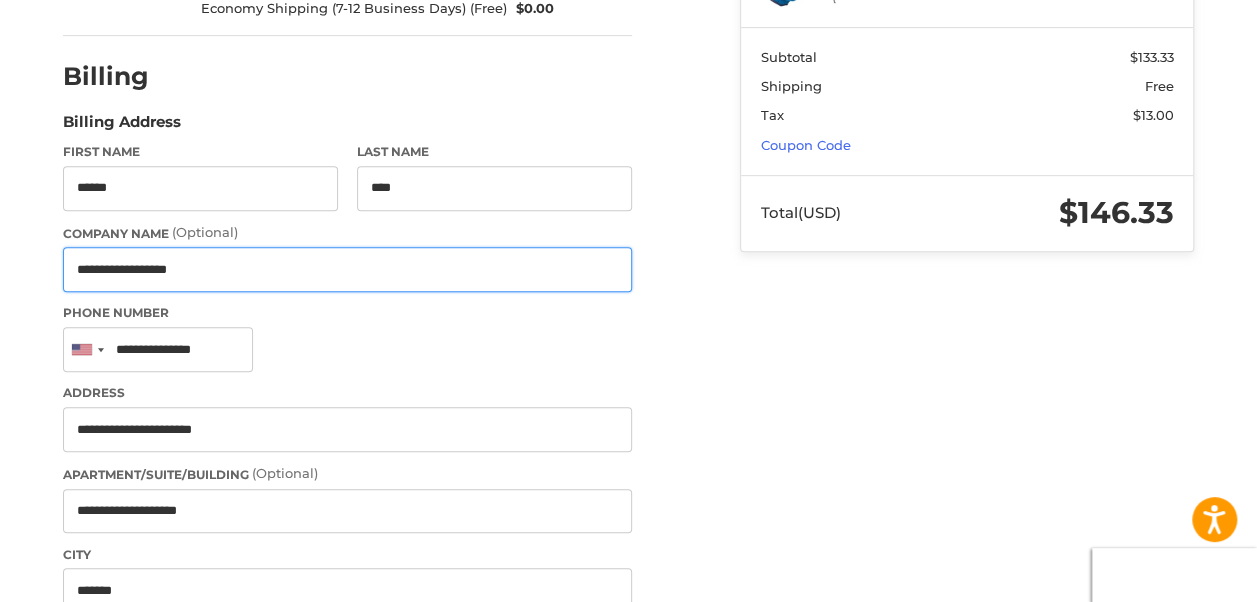 drag, startPoint x: 237, startPoint y: 230, endPoint x: 0, endPoint y: 236, distance: 237.07594 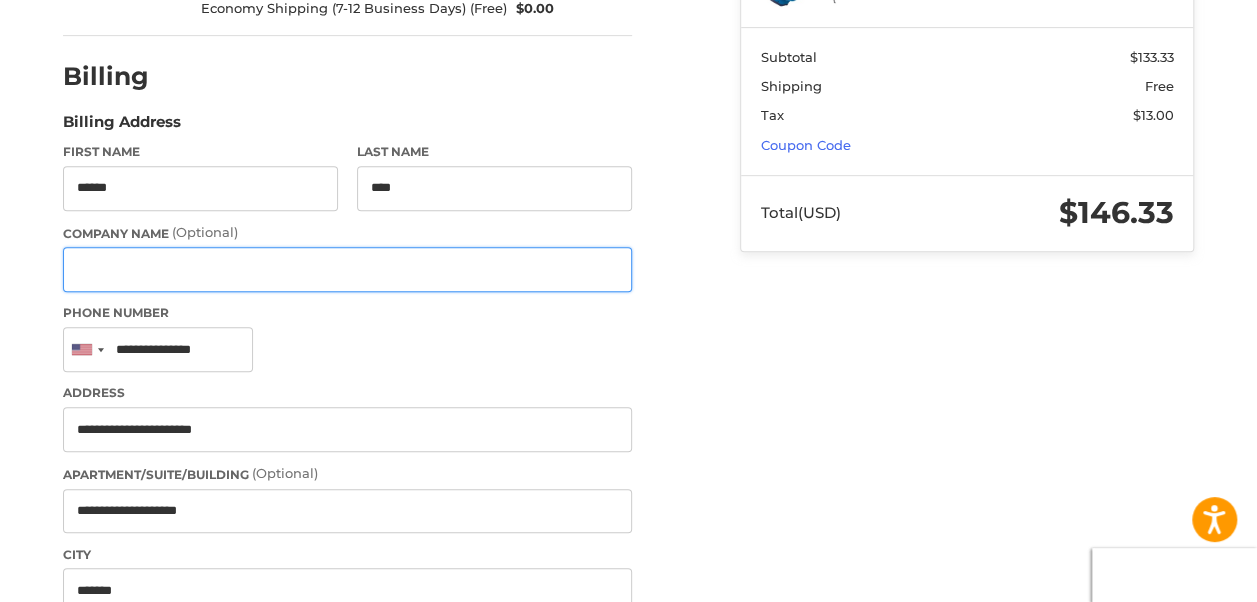 type 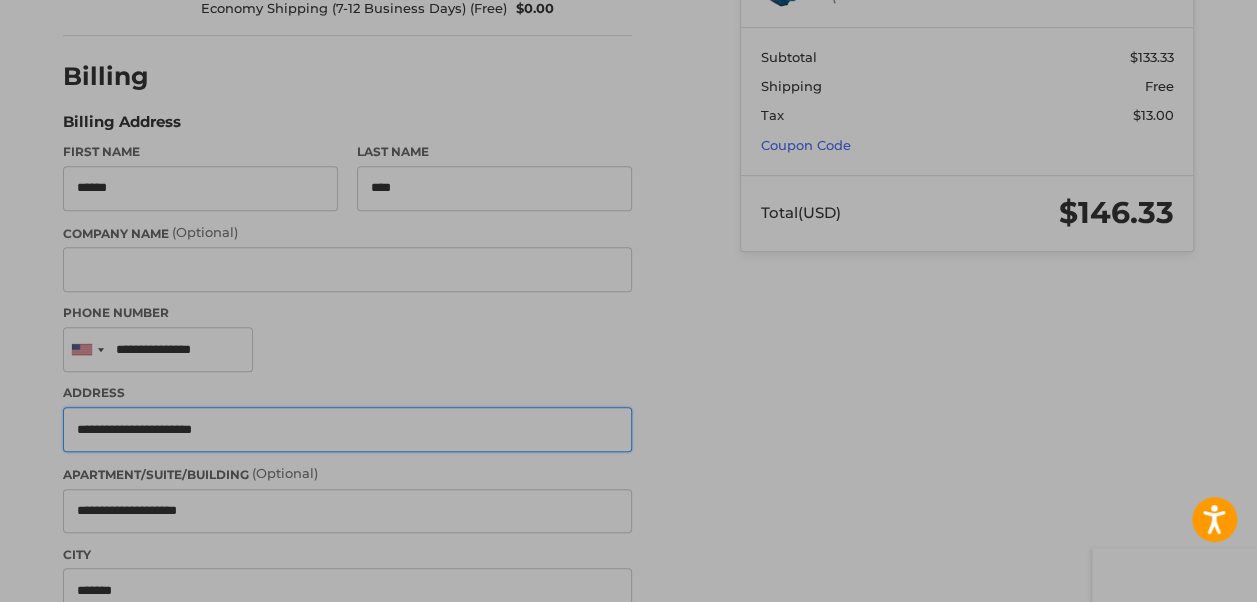 click on "**********" at bounding box center (347, 429) 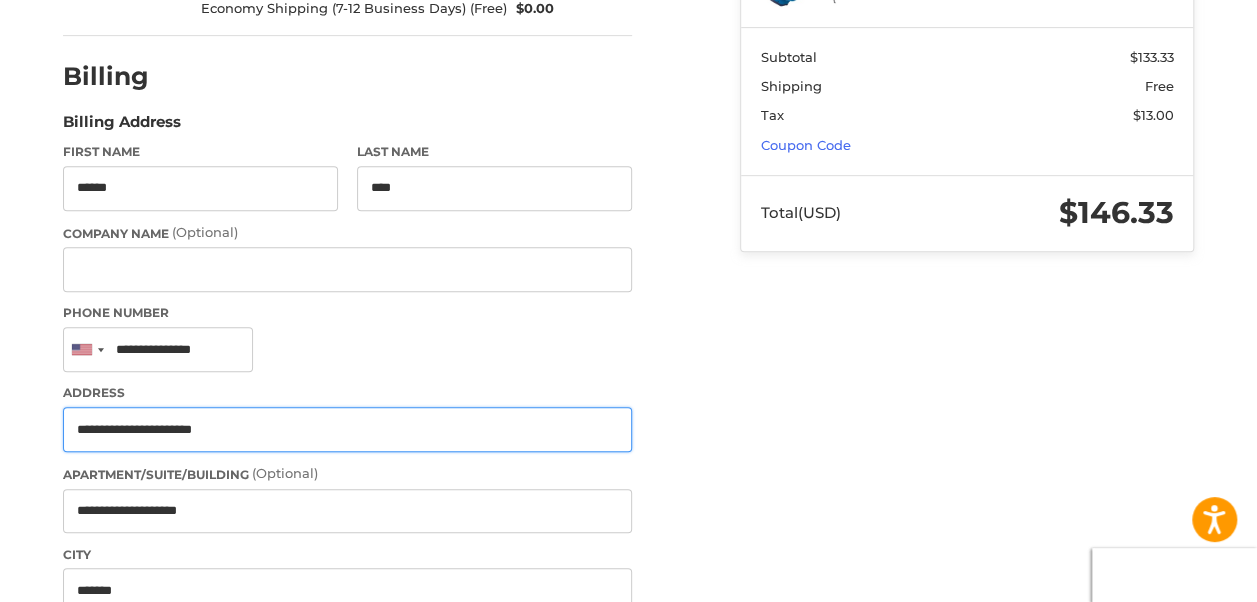 drag, startPoint x: 287, startPoint y: 400, endPoint x: -4, endPoint y: 400, distance: 291 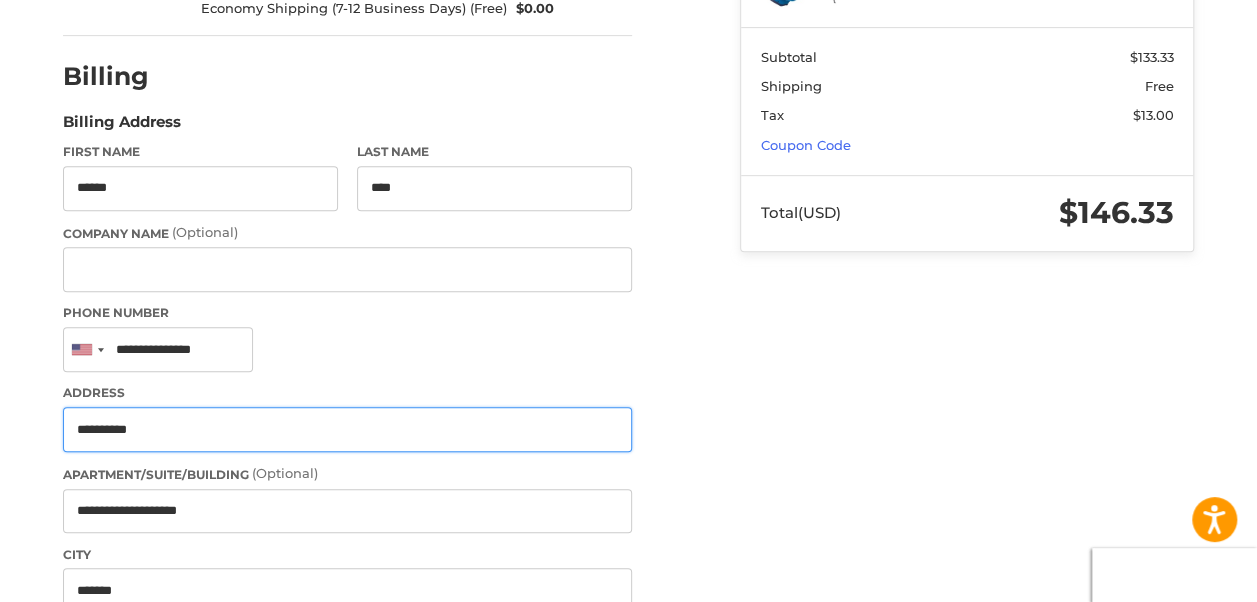 type on "**********" 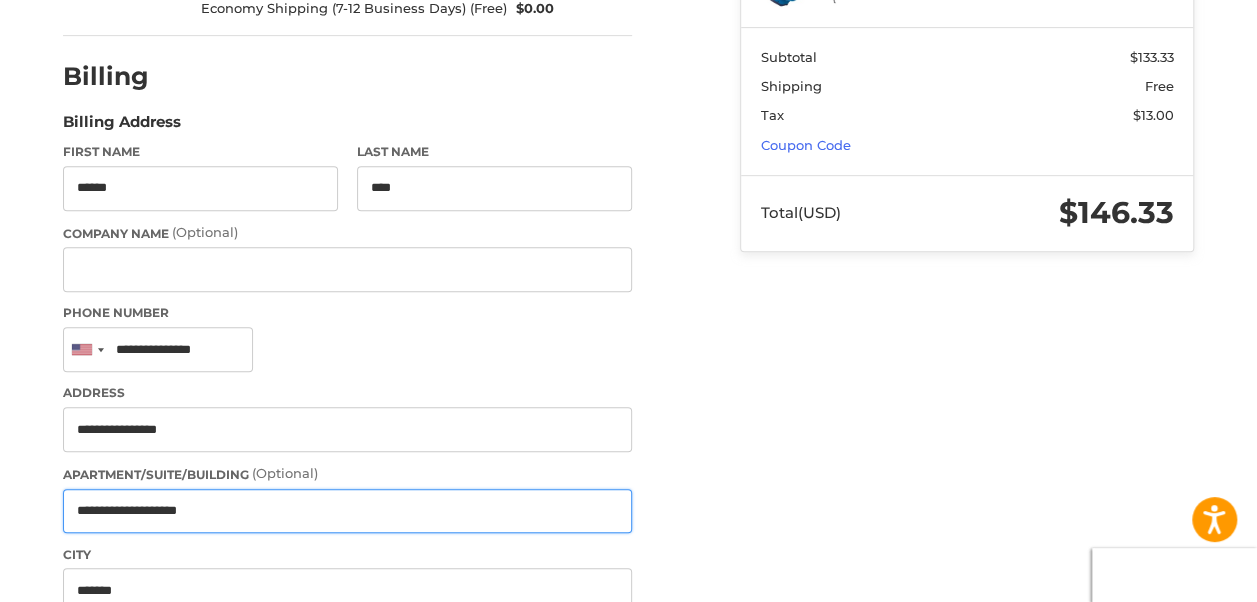 drag, startPoint x: 256, startPoint y: 476, endPoint x: -4, endPoint y: 470, distance: 260.0692 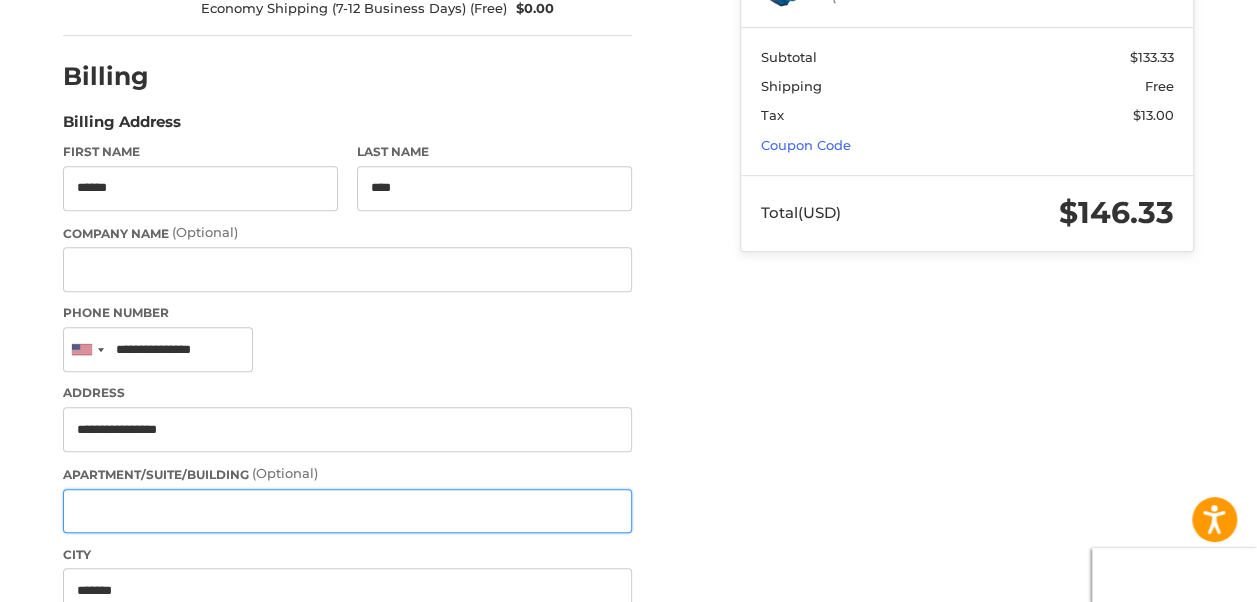 type 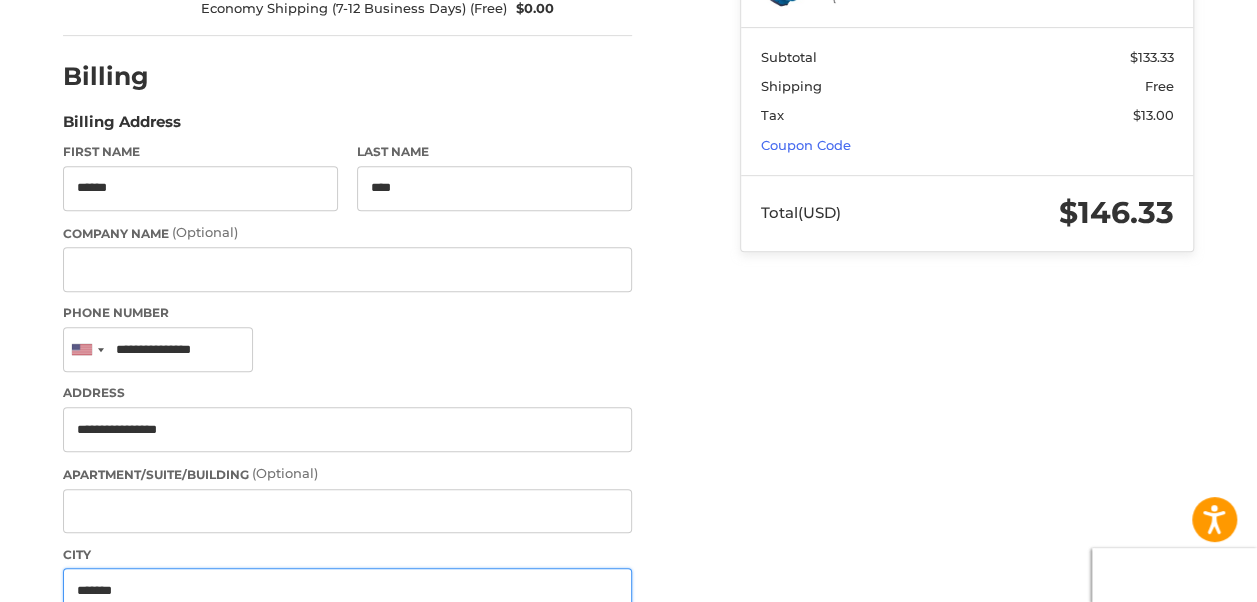 drag, startPoint x: 54, startPoint y: 559, endPoint x: 0, endPoint y: 556, distance: 54.08327 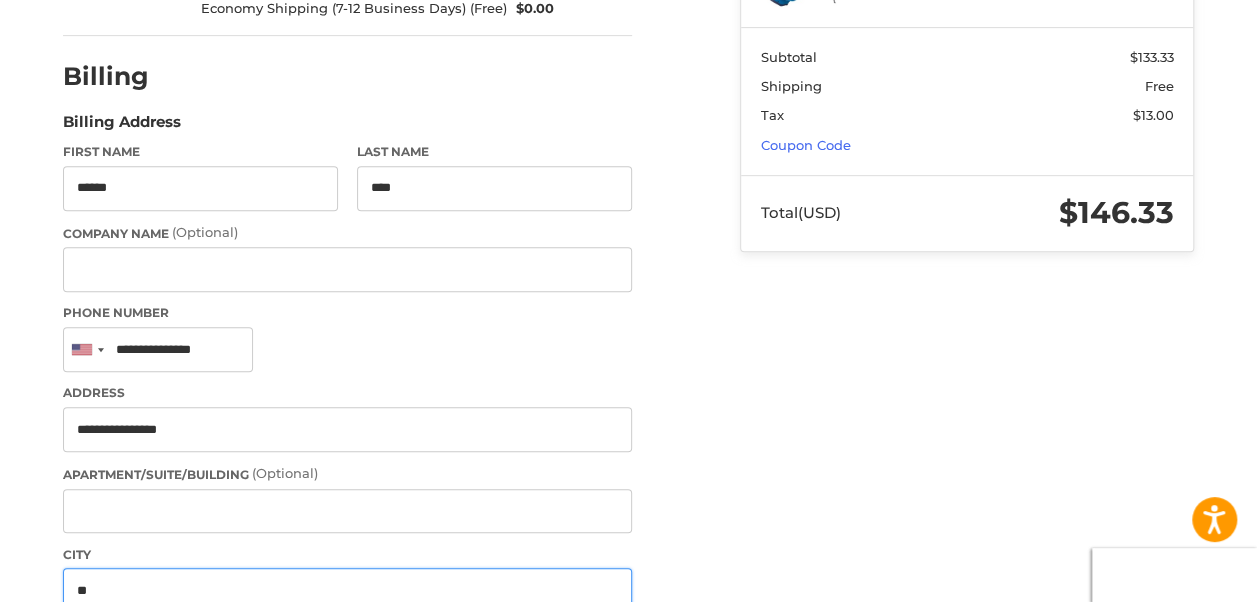type on "*" 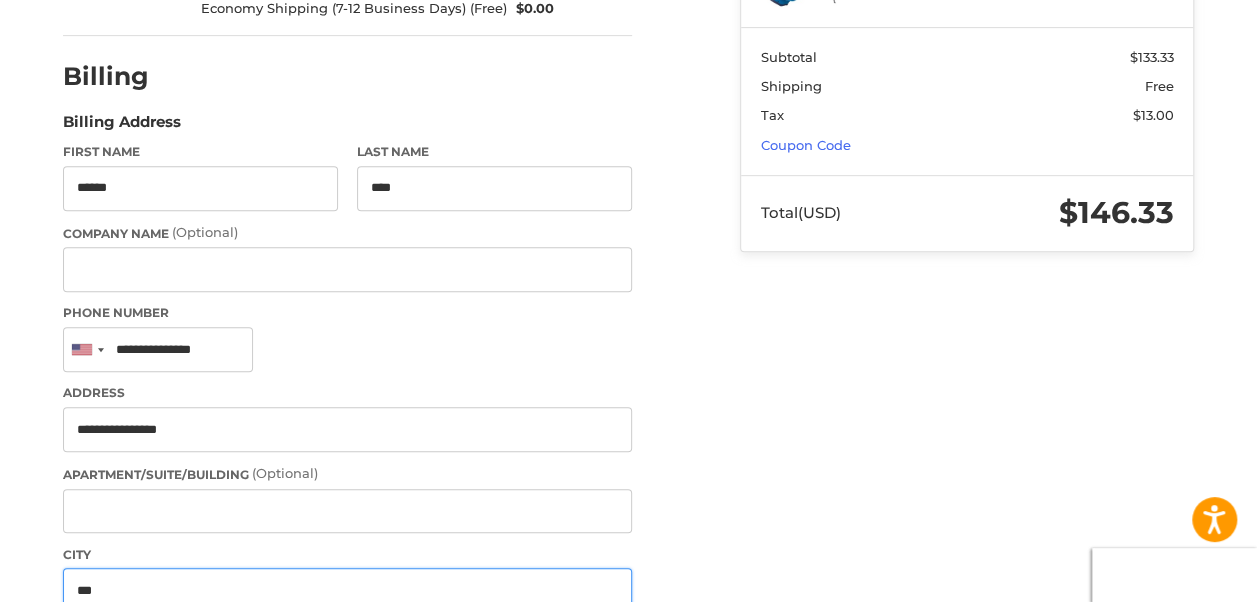 type on "*********" 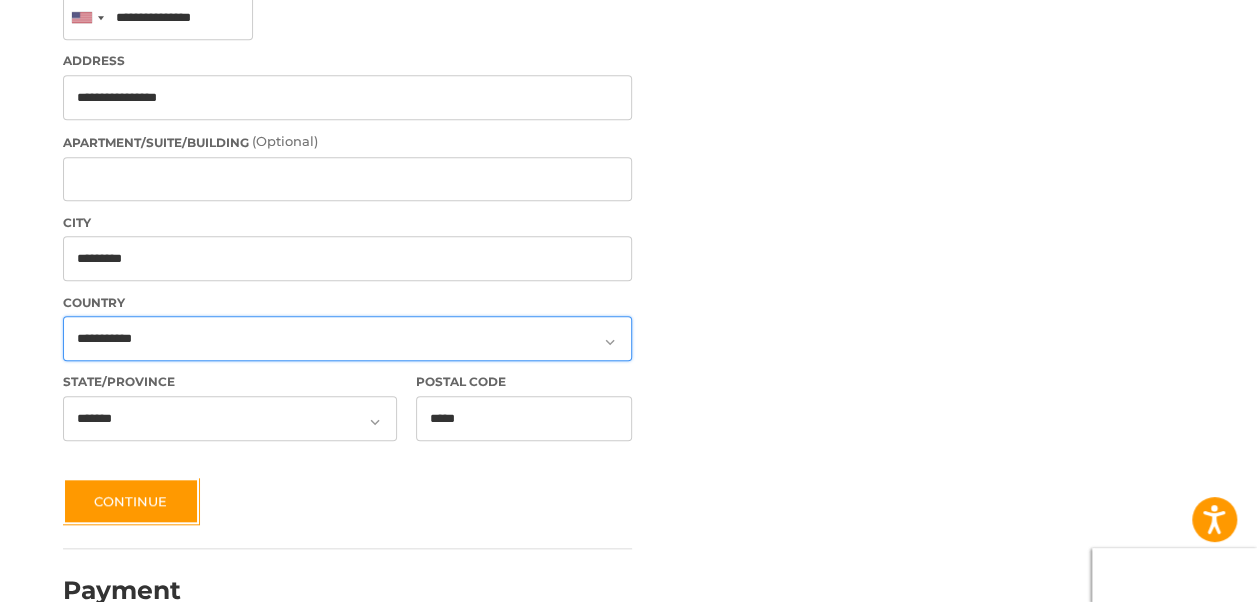 scroll, scrollTop: 738, scrollLeft: 0, axis: vertical 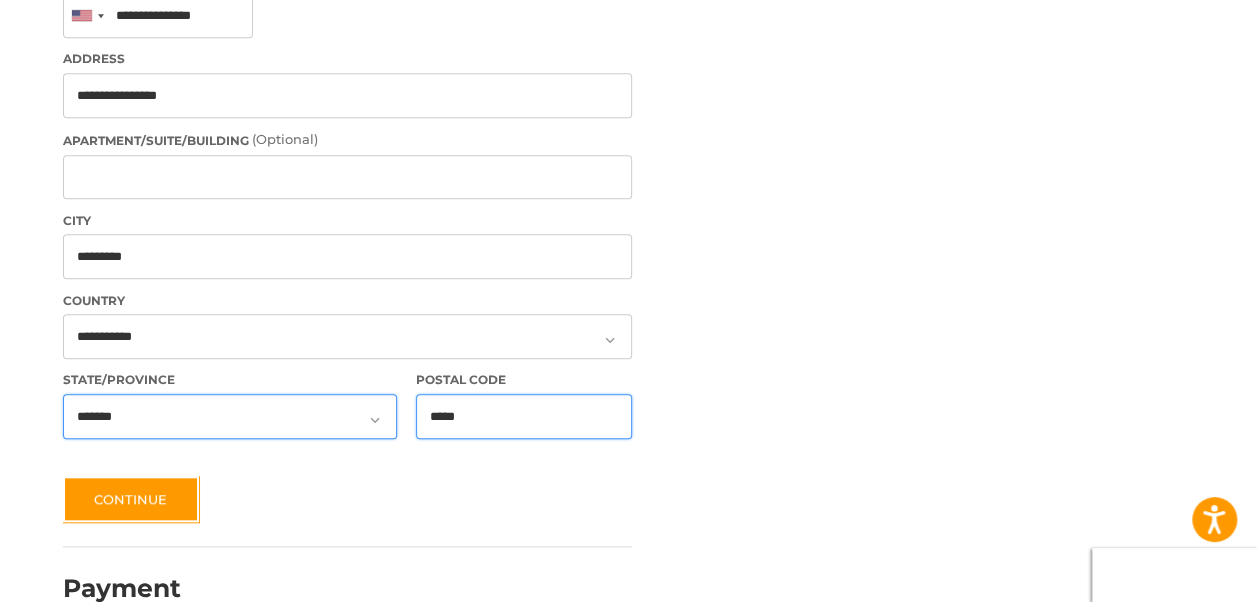 drag, startPoint x: 506, startPoint y: 380, endPoint x: 366, endPoint y: 378, distance: 140.01428 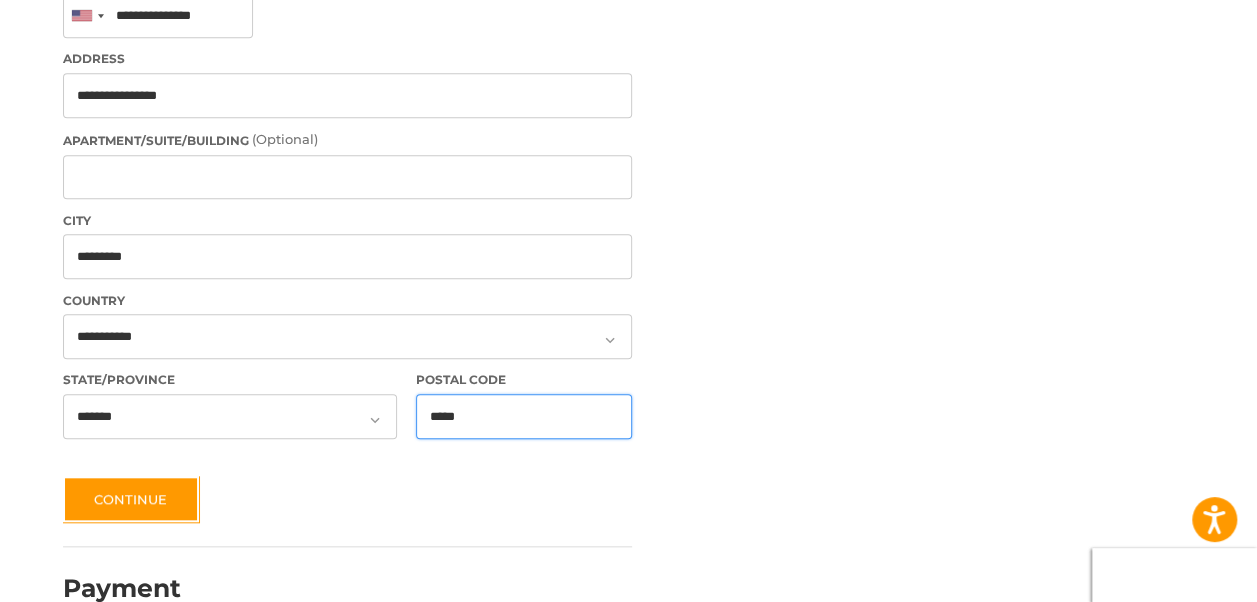 type on "*****" 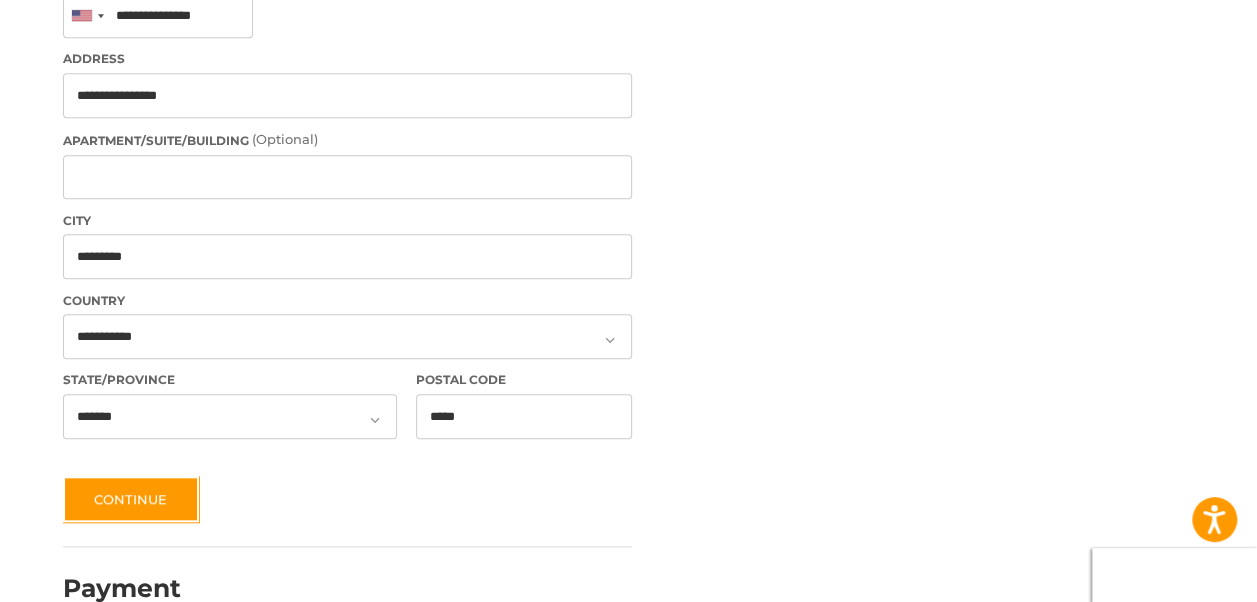 click on "Customer amanda.rogersdill@gmail.com Edit Shipping Amanda  Dill Pinnacle Financial  +1 9014092466 949 Shady Grove Road S.   / Suite #200, Pinnacle MEMPHIS,  Tennessee,  38120 /  United States  Economy Shipping (7-12 Business Days) (Free) $0.00 Edit Billing Billing Address First Name ****** Last Name **** Company Name   (Optional) Phone Number United States +1 Afghanistan (‫افغانستان‬‎) +93 Albania (Shqipëri) +355 Algeria (‫الجزائر‬‎) +213 American Samoa +1 Andorra +376 Angola +244 Anguilla +1 Antigua and Barbuda +1 Argentina +54 Armenia (Հայաստան) +374 Aruba +297 Ascension Island +247 Australia +61 Austria (Österreich) +43 Azerbaijan (Azərbaycan) +994 Bahamas +1 Bahrain (‫البحرين‬‎) +973 Bangladesh (বাংলাদেশ) +880 Barbados +1 Belarus (Беларусь) +375 Belgium (België) +32 Belize +501 Benin (Bénin) +229 Bermuda +1 Bhutan (འབྲུག) +975 Bolivia +591 Bosnia and Herzegovina (Босна и Херцеговина) +387 Botswana +267" at bounding box center [629, 31] 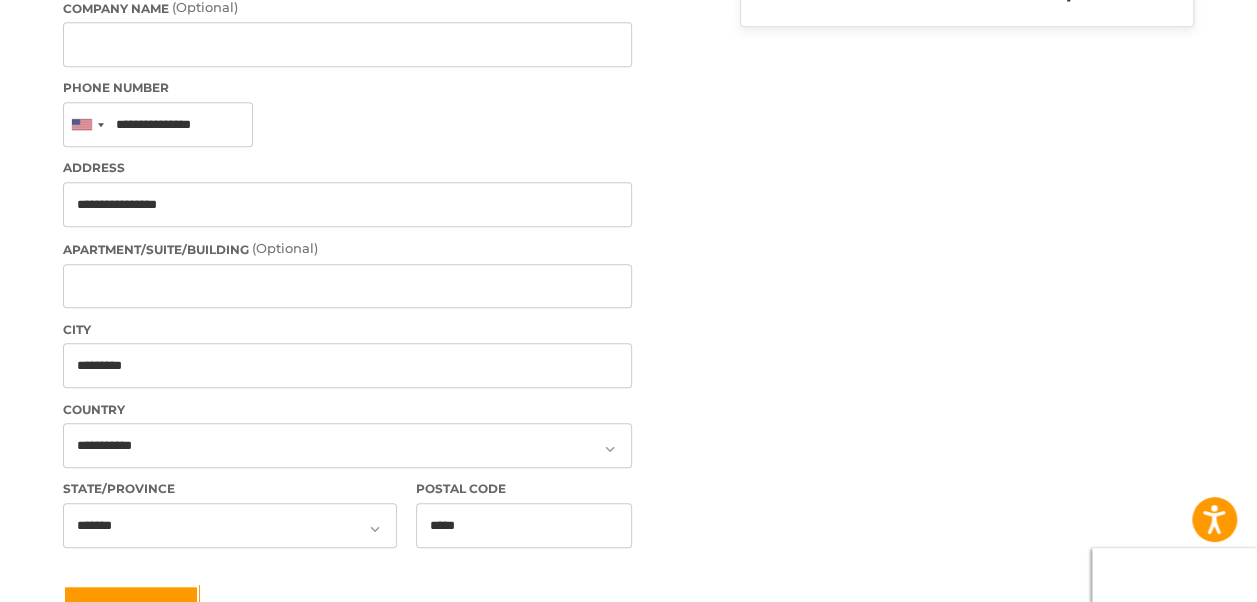 scroll, scrollTop: 638, scrollLeft: 0, axis: vertical 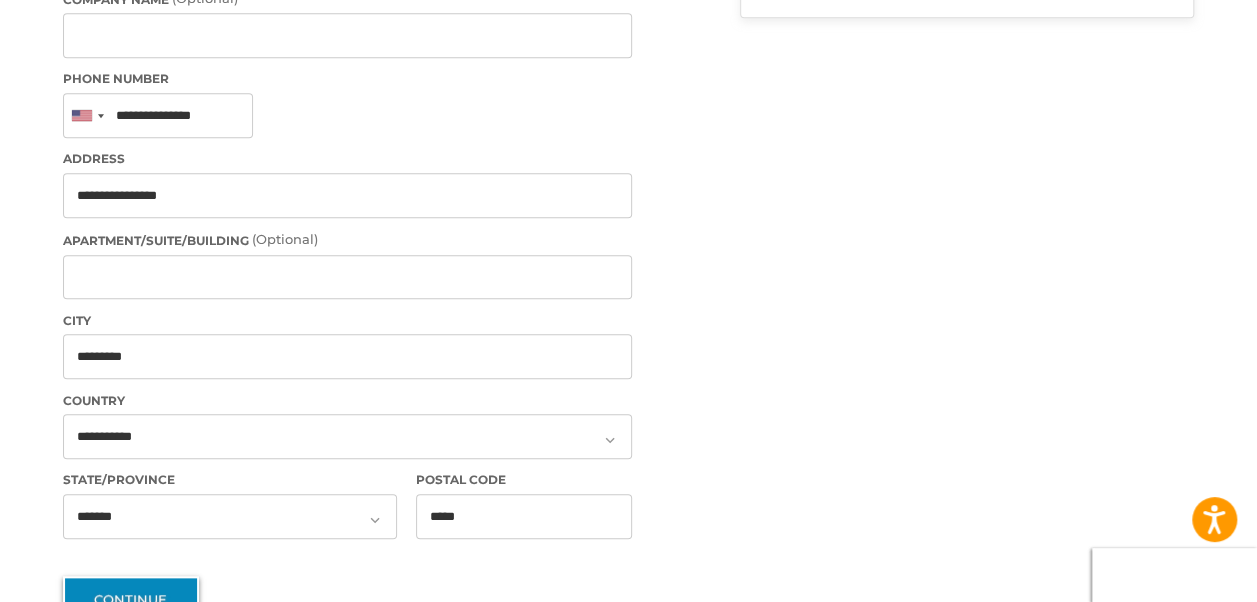 click on "Continue" at bounding box center (131, 599) 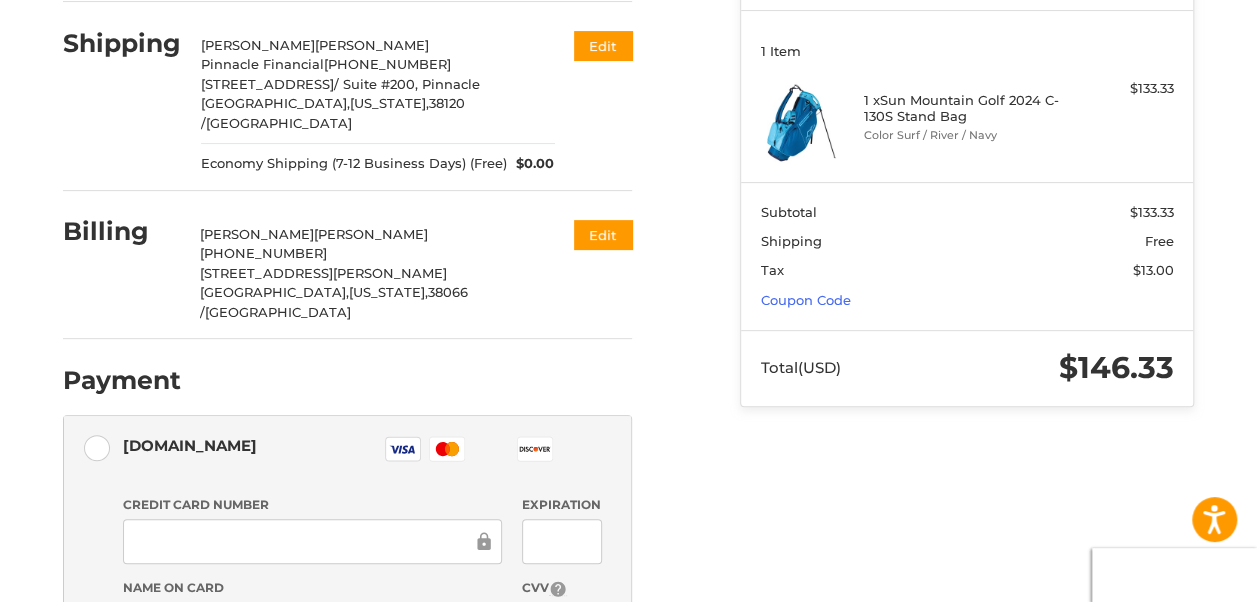 scroll, scrollTop: 300, scrollLeft: 0, axis: vertical 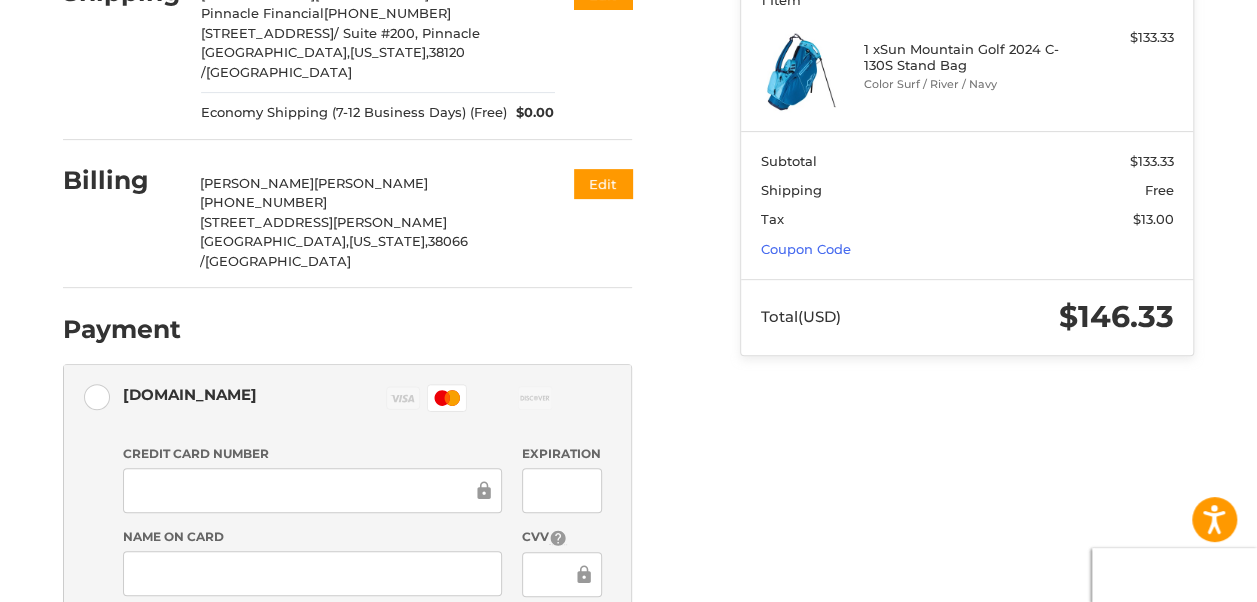 click on "Customer amanda.rogersdill@gmail.com Edit Shipping Amanda  Dill Pinnacle Financial  +1 9014092466 949 Shady Grove Road S.   / Suite #200, Pinnacle MEMPHIS,  Tennessee,  38120 /  United States  Economy Shipping (7-12 Business Days) (Free) $0.00 Edit Billing Amanda  Dill   +1 9014092466 100 Crangle Road  Rossville,  Tennessee,  38066 /  United States  Edit Payment Payment Methods Authorize.net Authorize.net Visa Master Amex Discover Diners Club JCB Credit card Credit Card Number Expiration Name on Card CVV Pay Later Redeemable Payments Coupon Code Place Order Order Summary Edit Cart 1 Item 1 x  Sun Mountain Golf 2024 C-130S Stand Bag Color Surf / River / Navy $133.33 Subtotal    $133.33 Shipping    Free Tax    $13.00 Coupon Code Total  (USD)    $146.33" at bounding box center [629, 412] 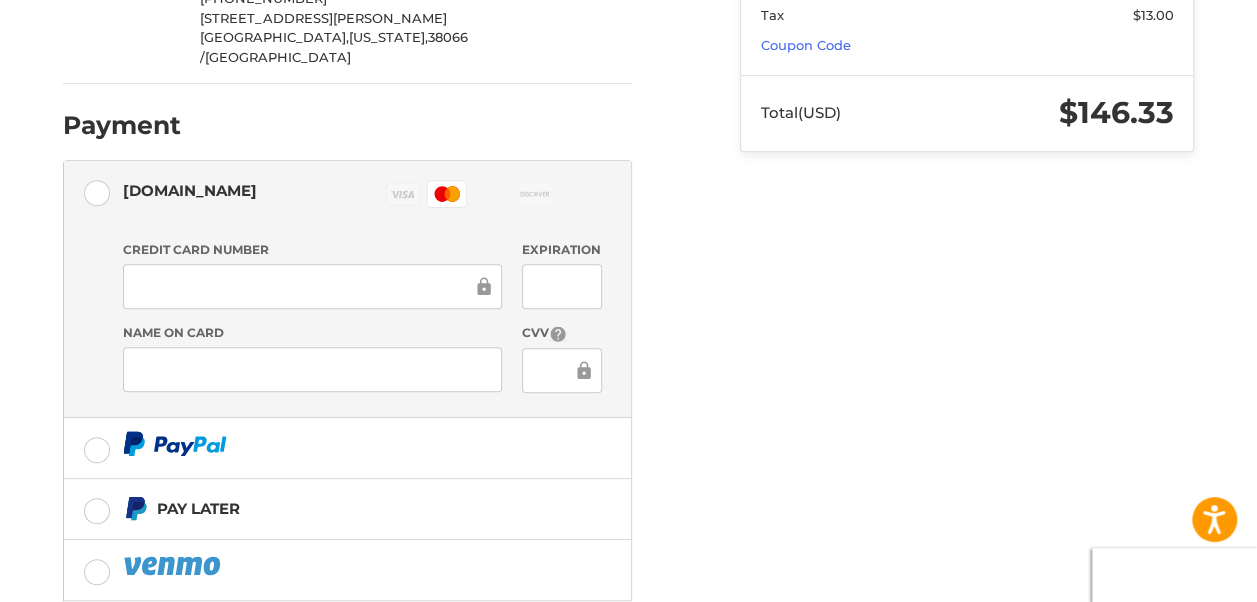 scroll, scrollTop: 600, scrollLeft: 0, axis: vertical 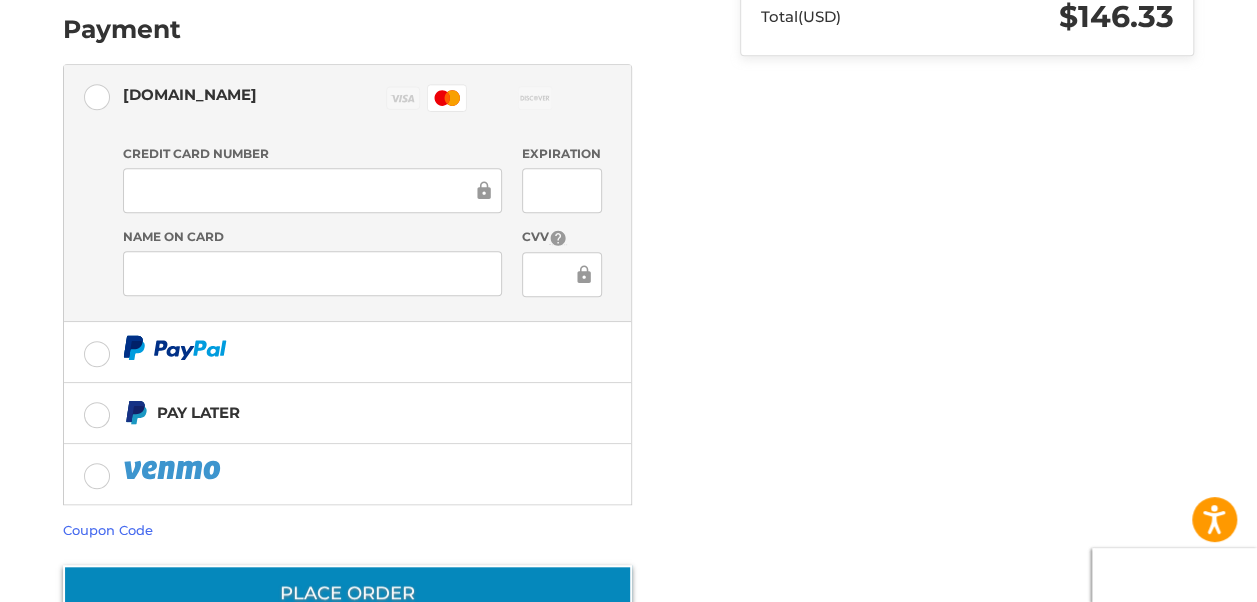 click on "Place Order" at bounding box center (347, 593) 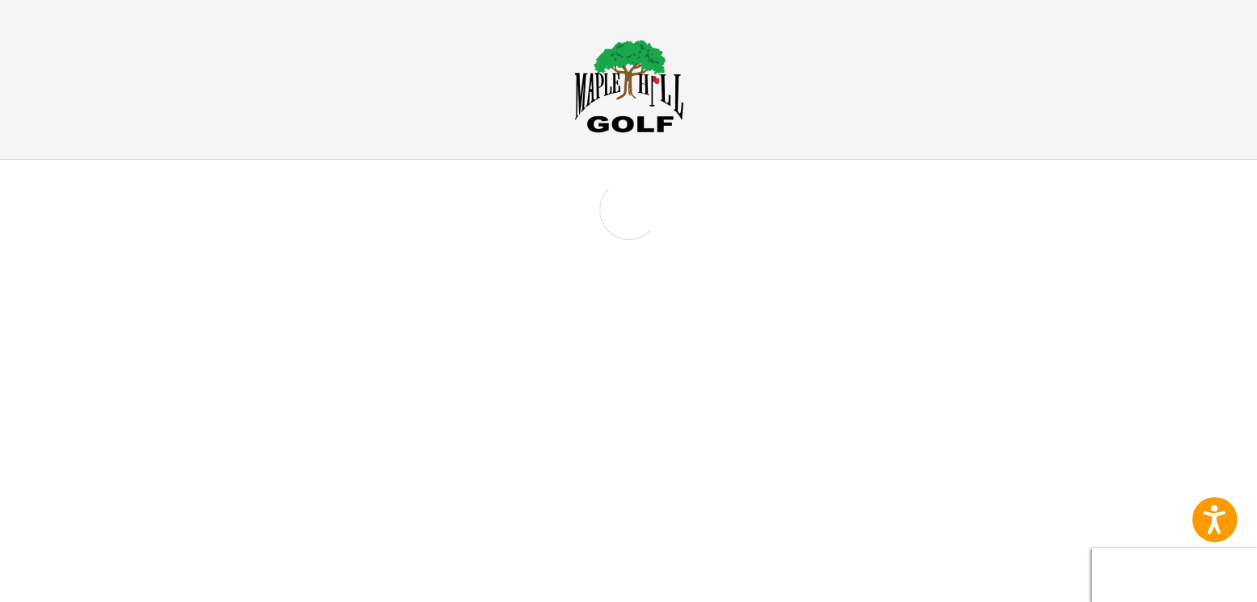 scroll, scrollTop: 248, scrollLeft: 0, axis: vertical 